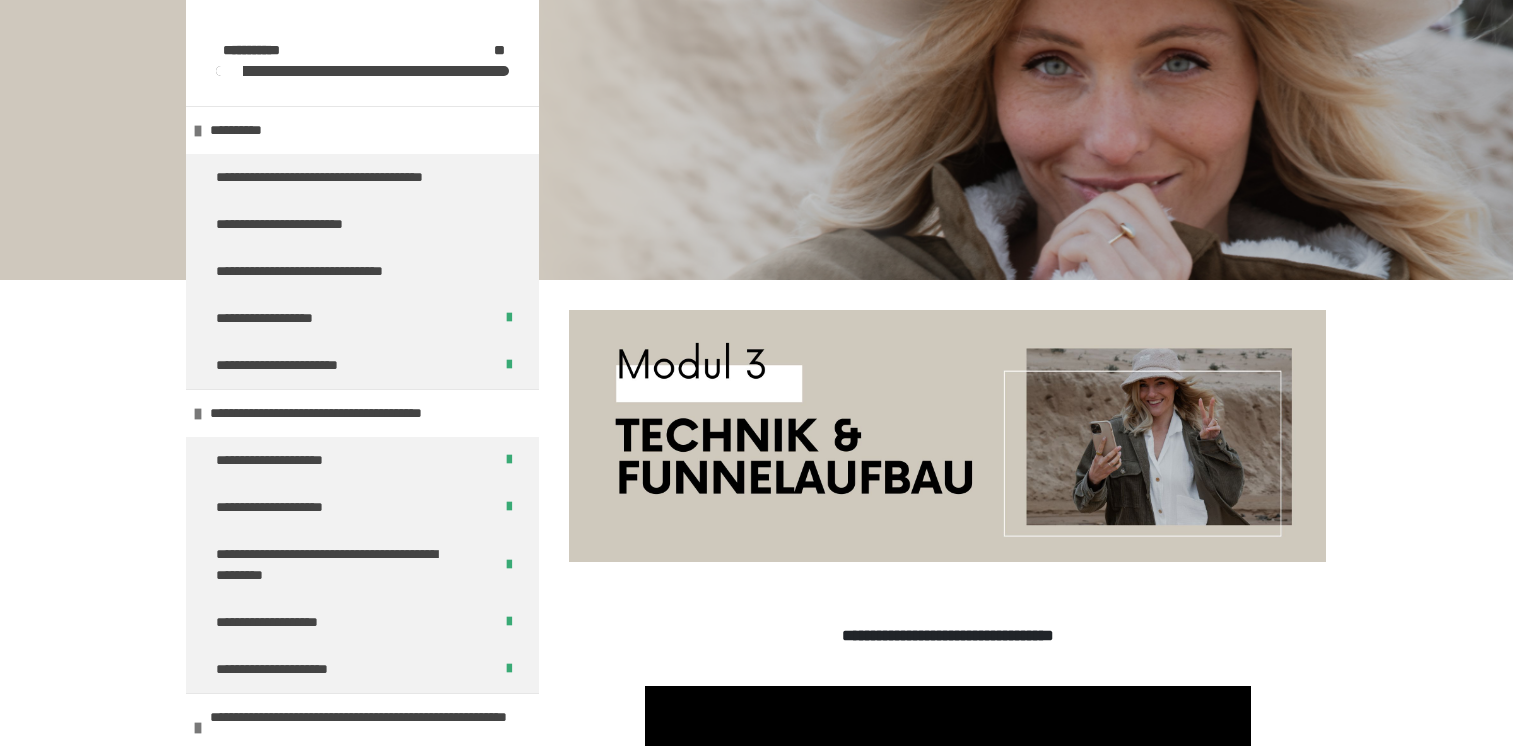 scroll, scrollTop: 340, scrollLeft: 0, axis: vertical 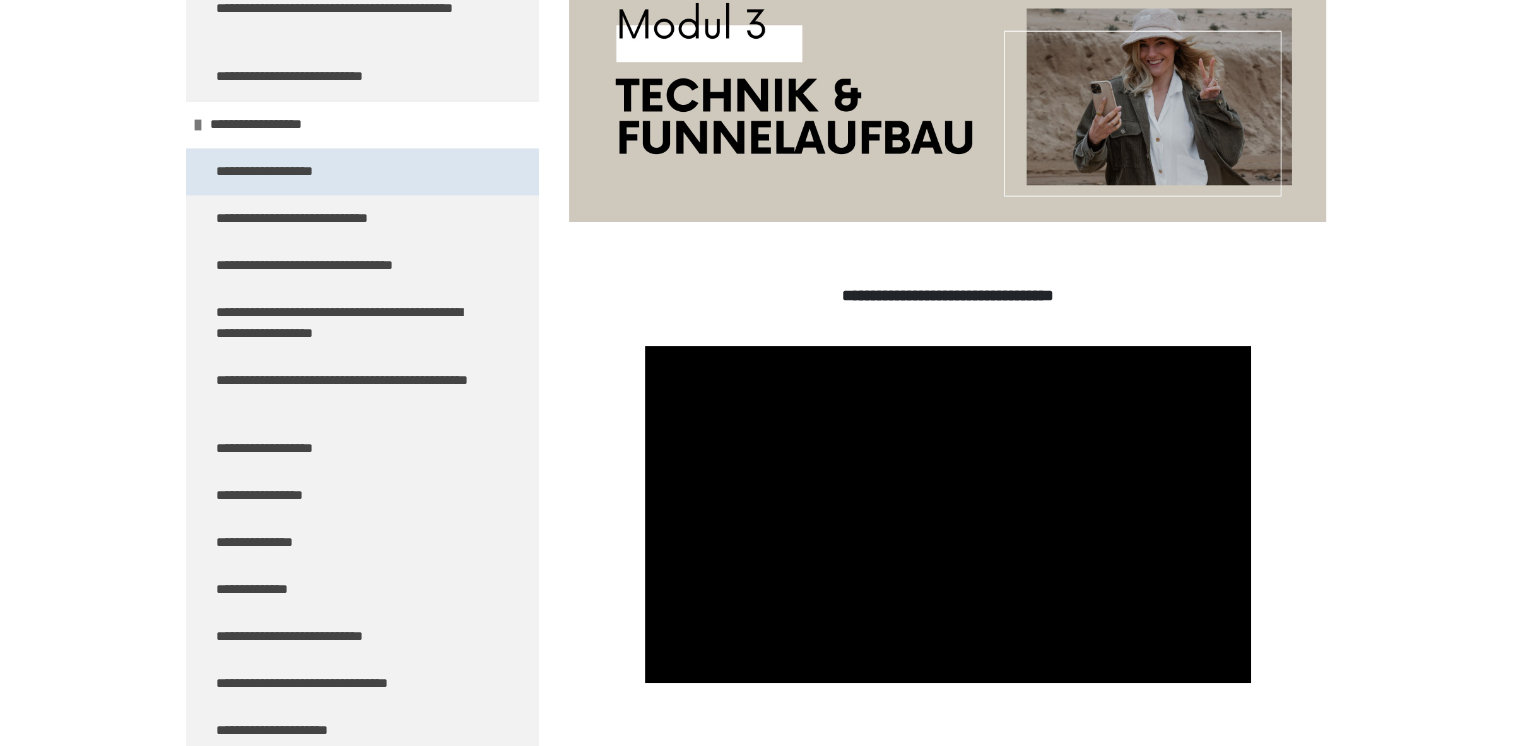 click on "**********" at bounding box center [286, 171] 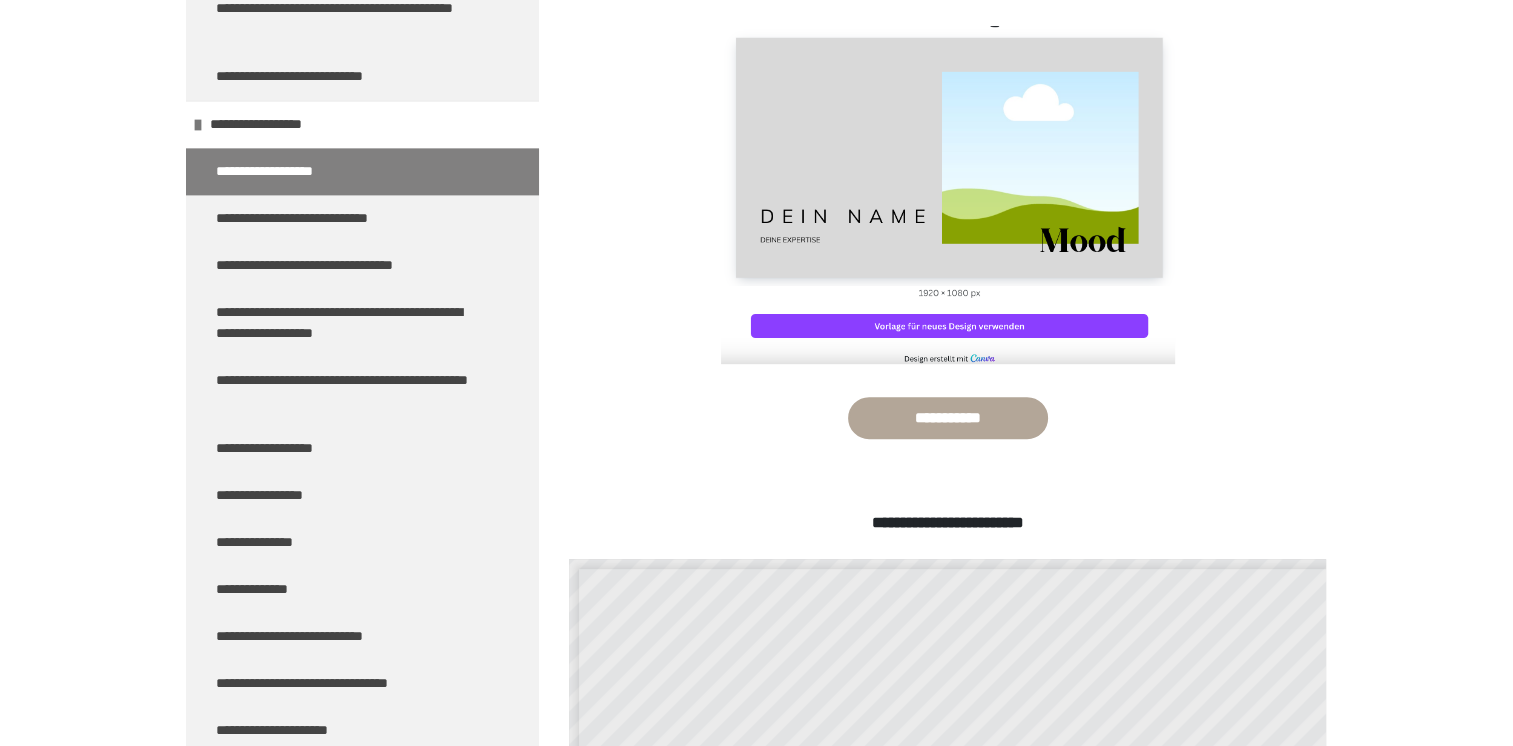 scroll, scrollTop: 670, scrollLeft: 0, axis: vertical 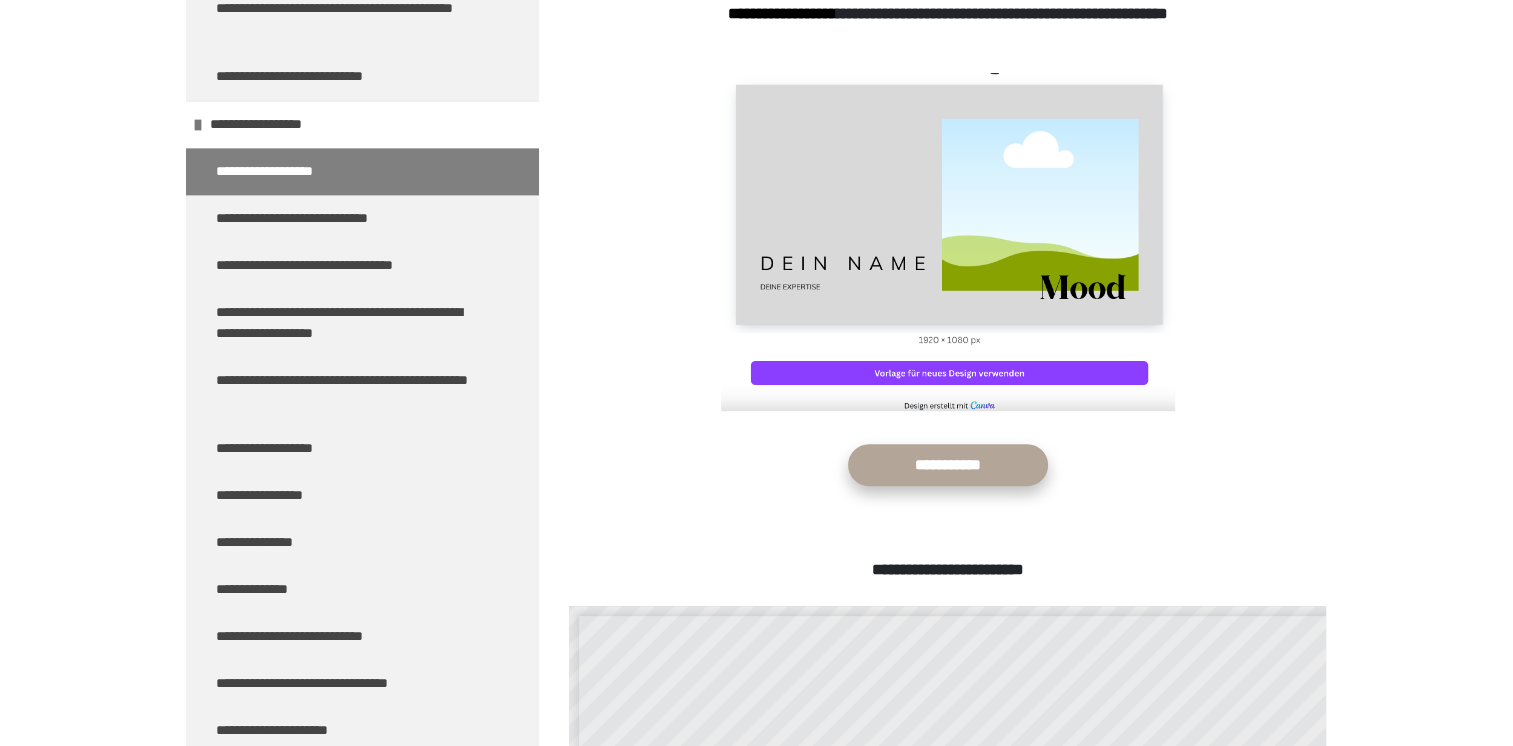 click on "**********" at bounding box center [948, 465] 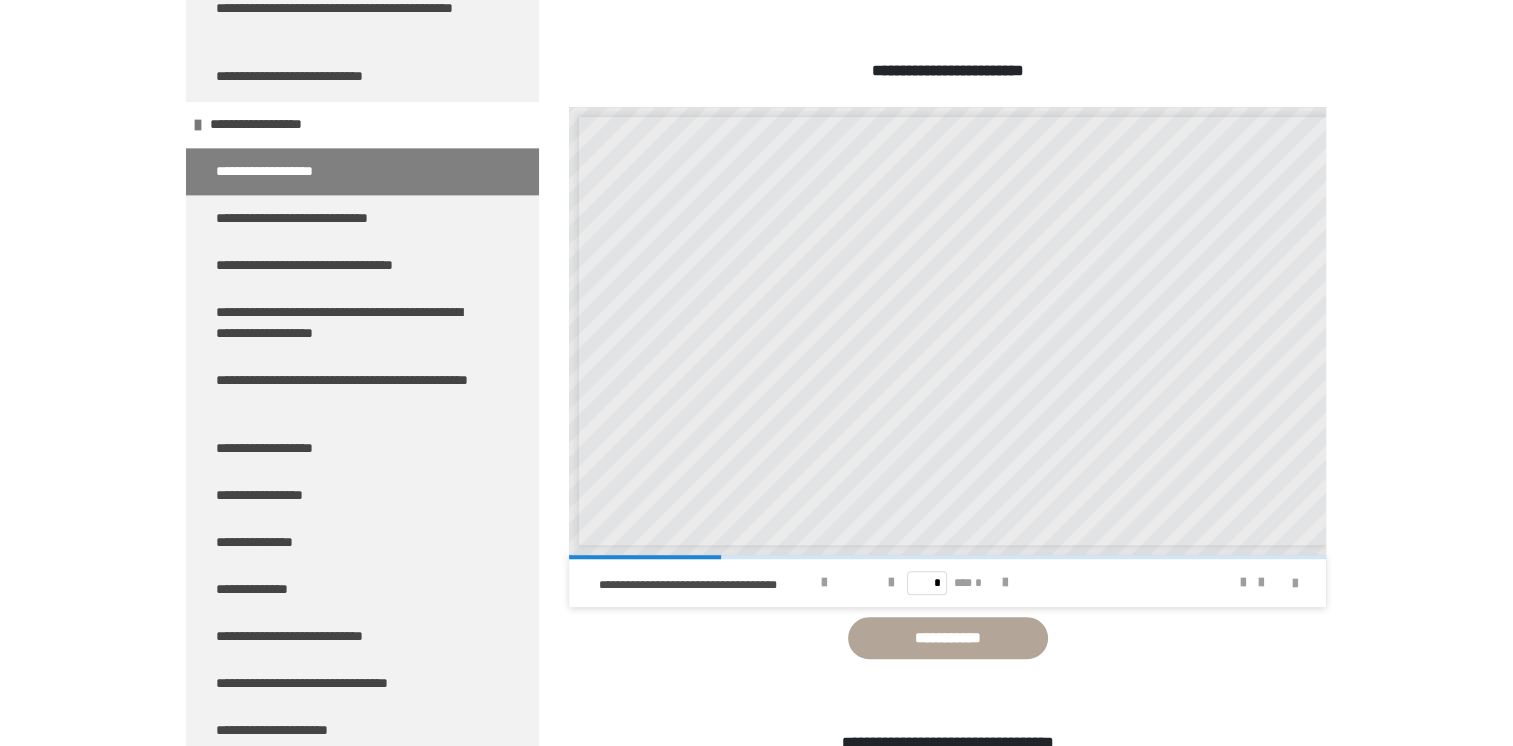 scroll, scrollTop: 1170, scrollLeft: 0, axis: vertical 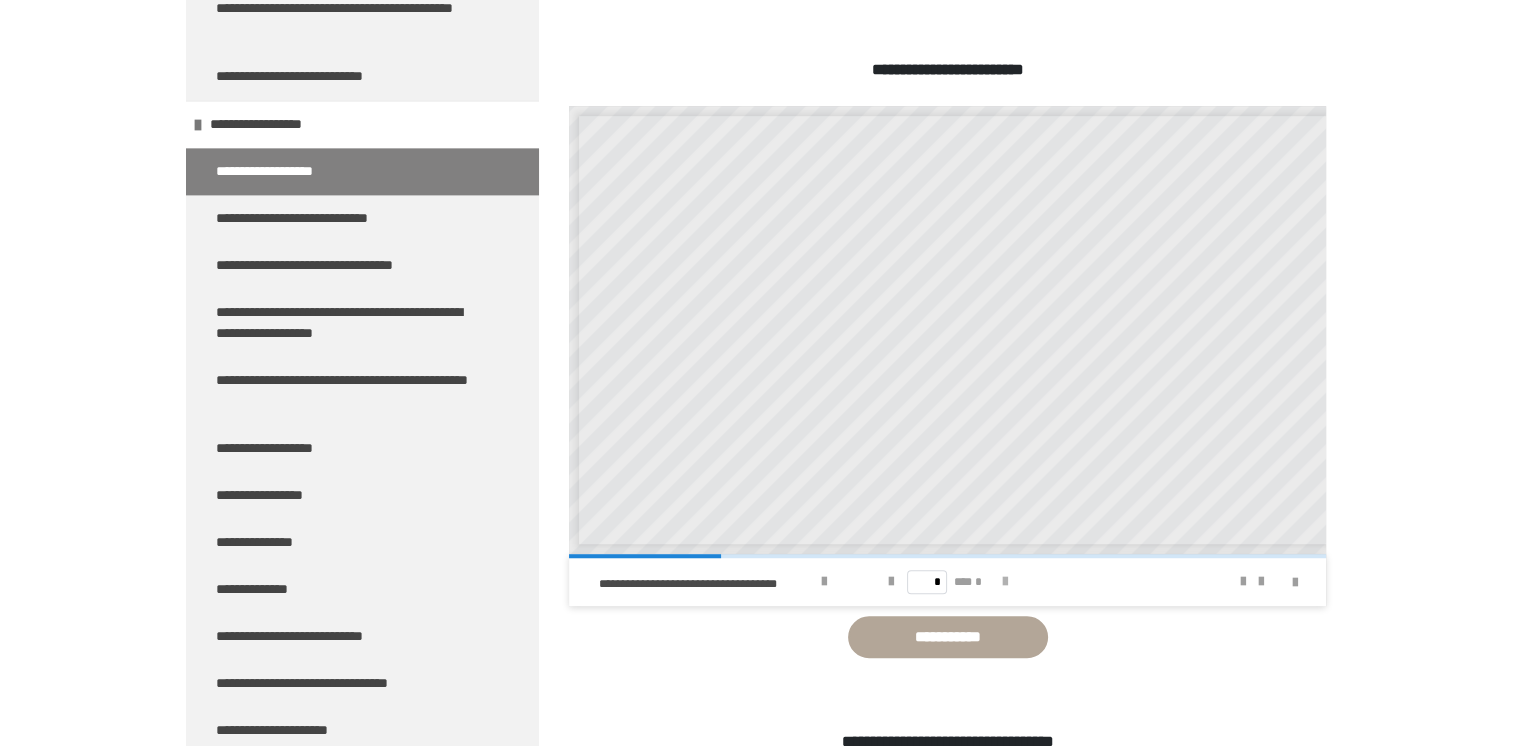 click at bounding box center (1005, 582) 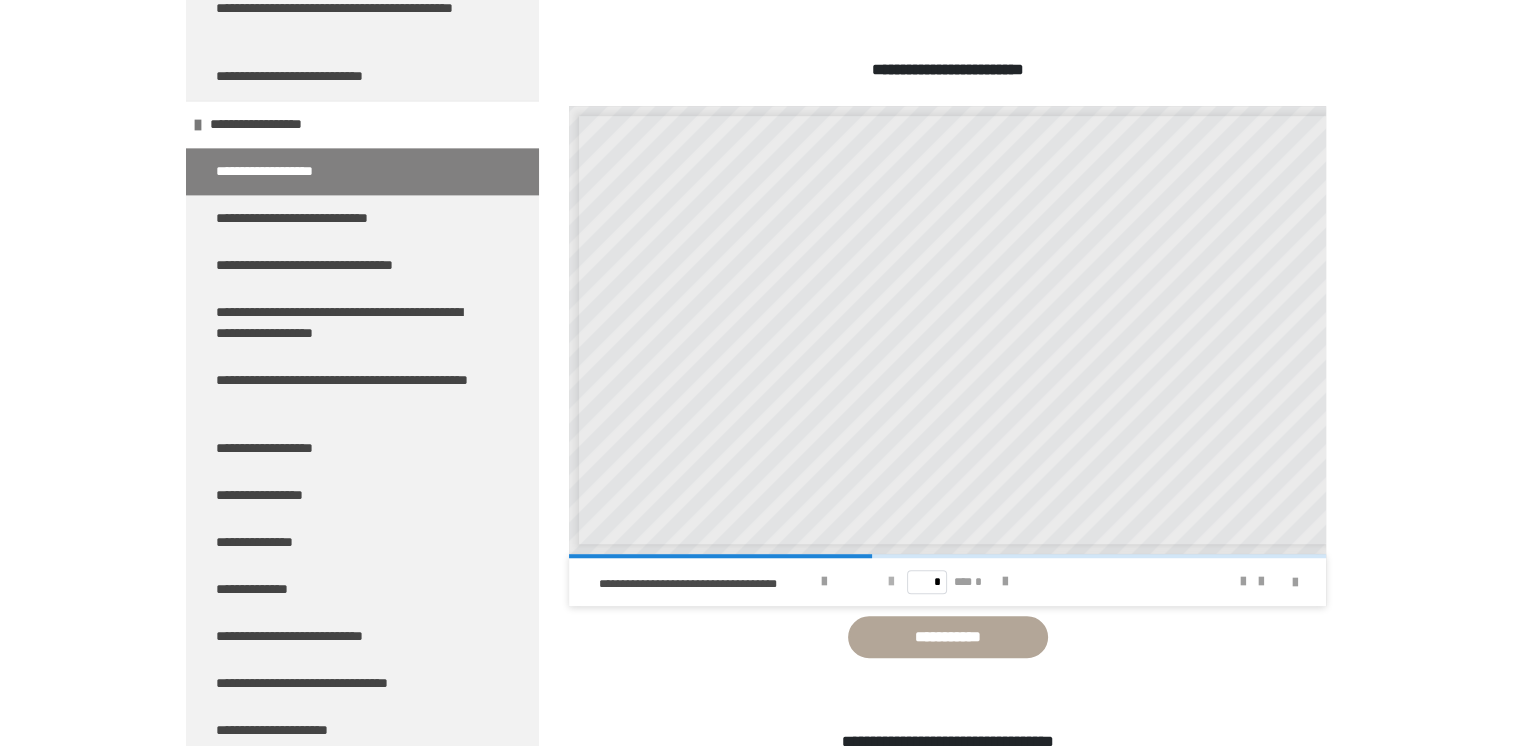 click at bounding box center (891, 582) 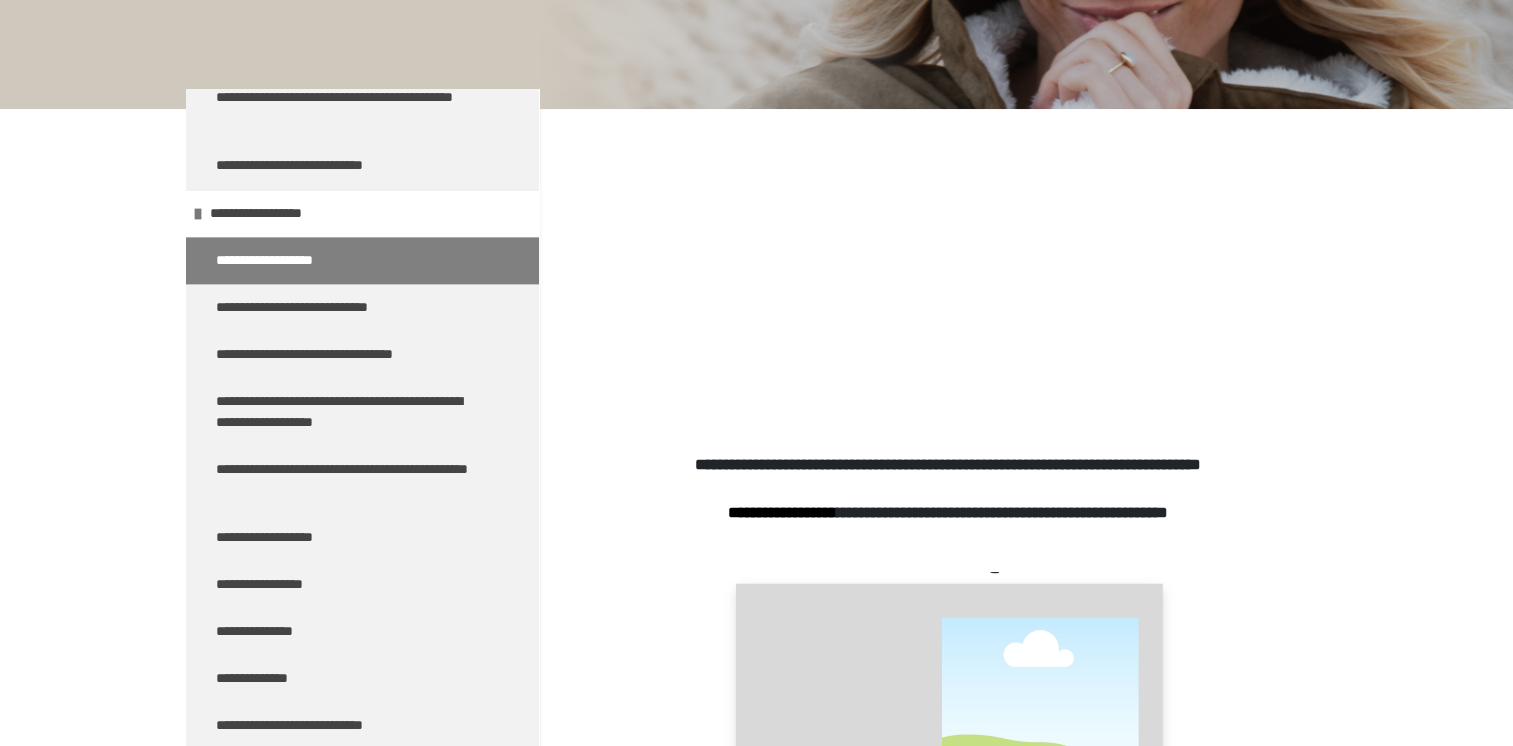 scroll, scrollTop: 0, scrollLeft: 0, axis: both 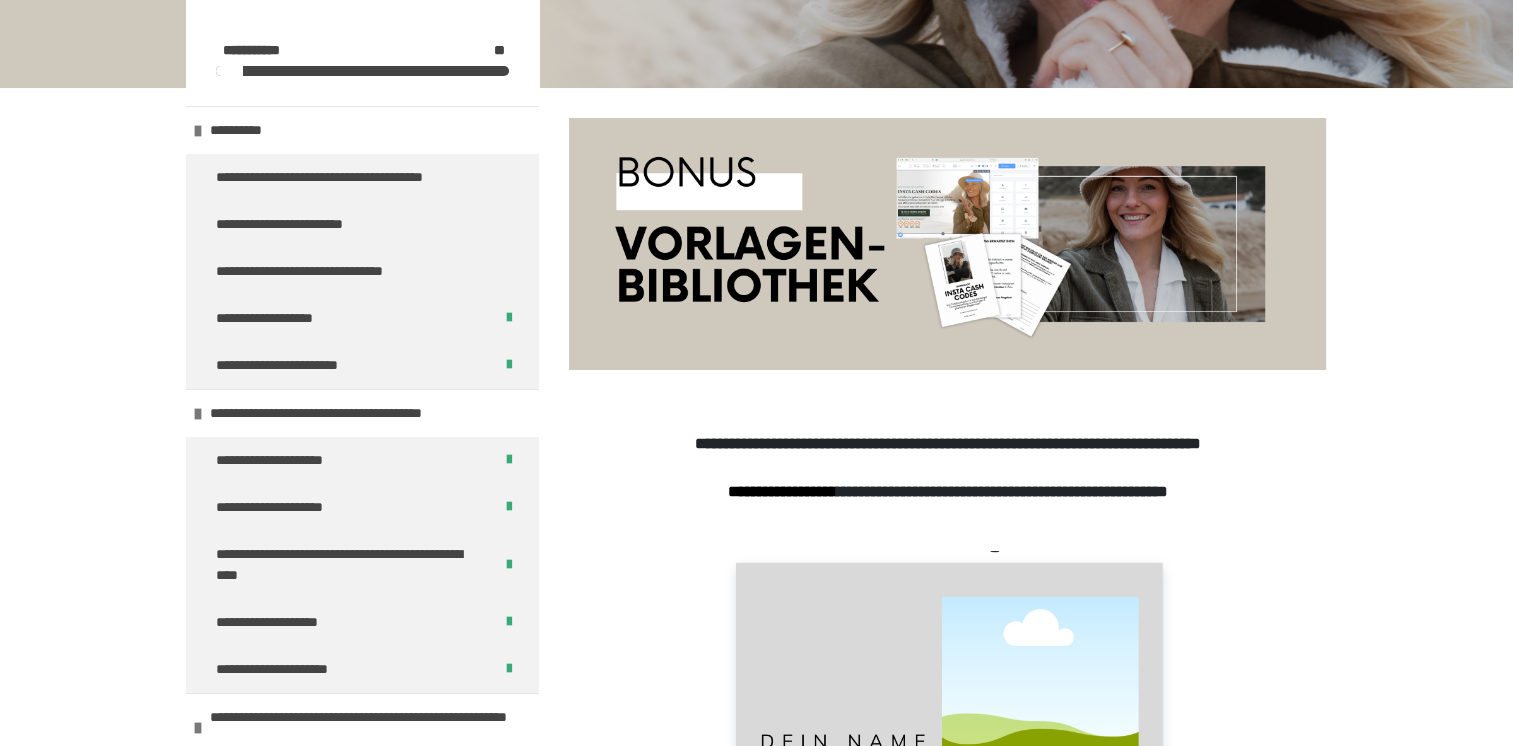 click on "**********" at bounding box center (947, 2562) 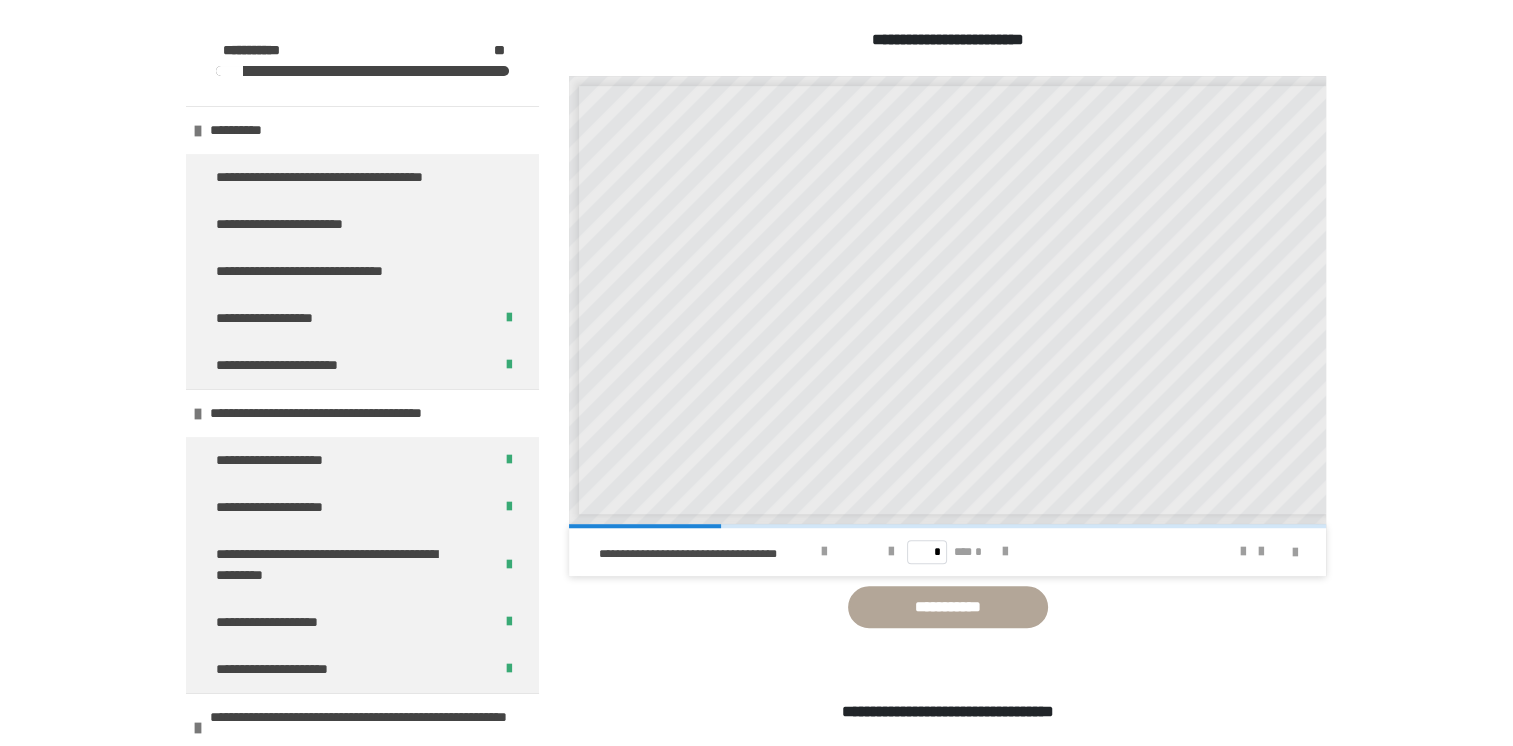 click at bounding box center (1005, 552) 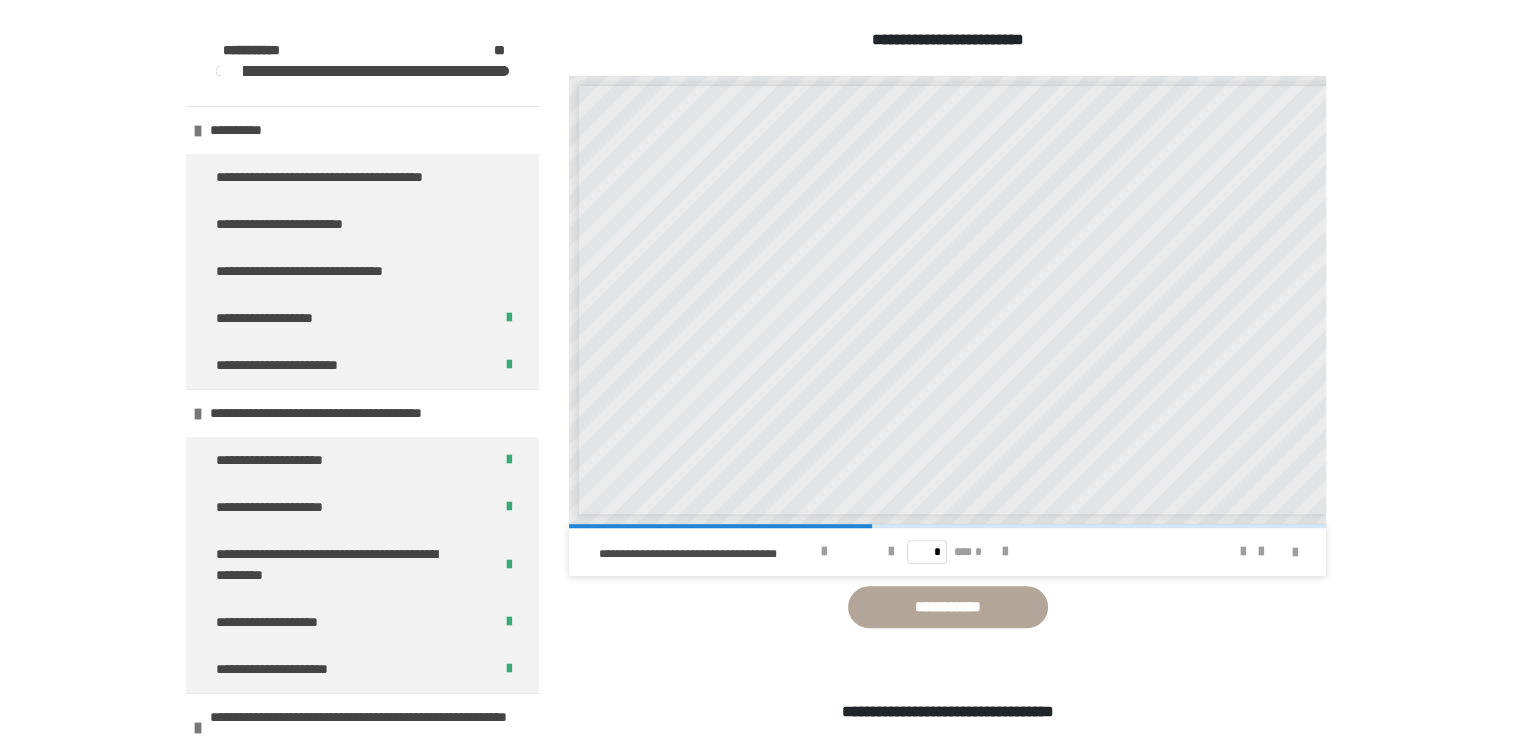 click at bounding box center [1005, 552] 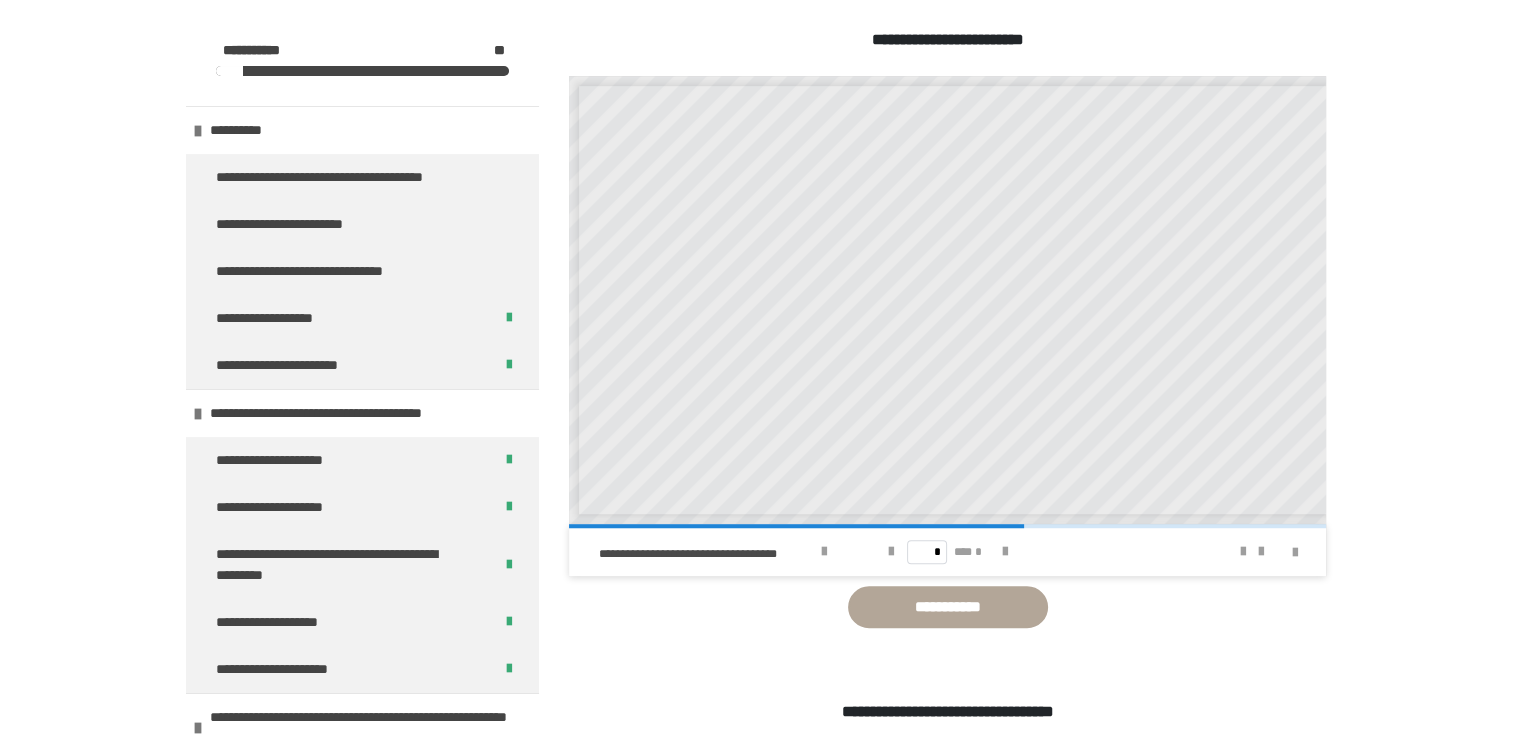 click at bounding box center [1005, 552] 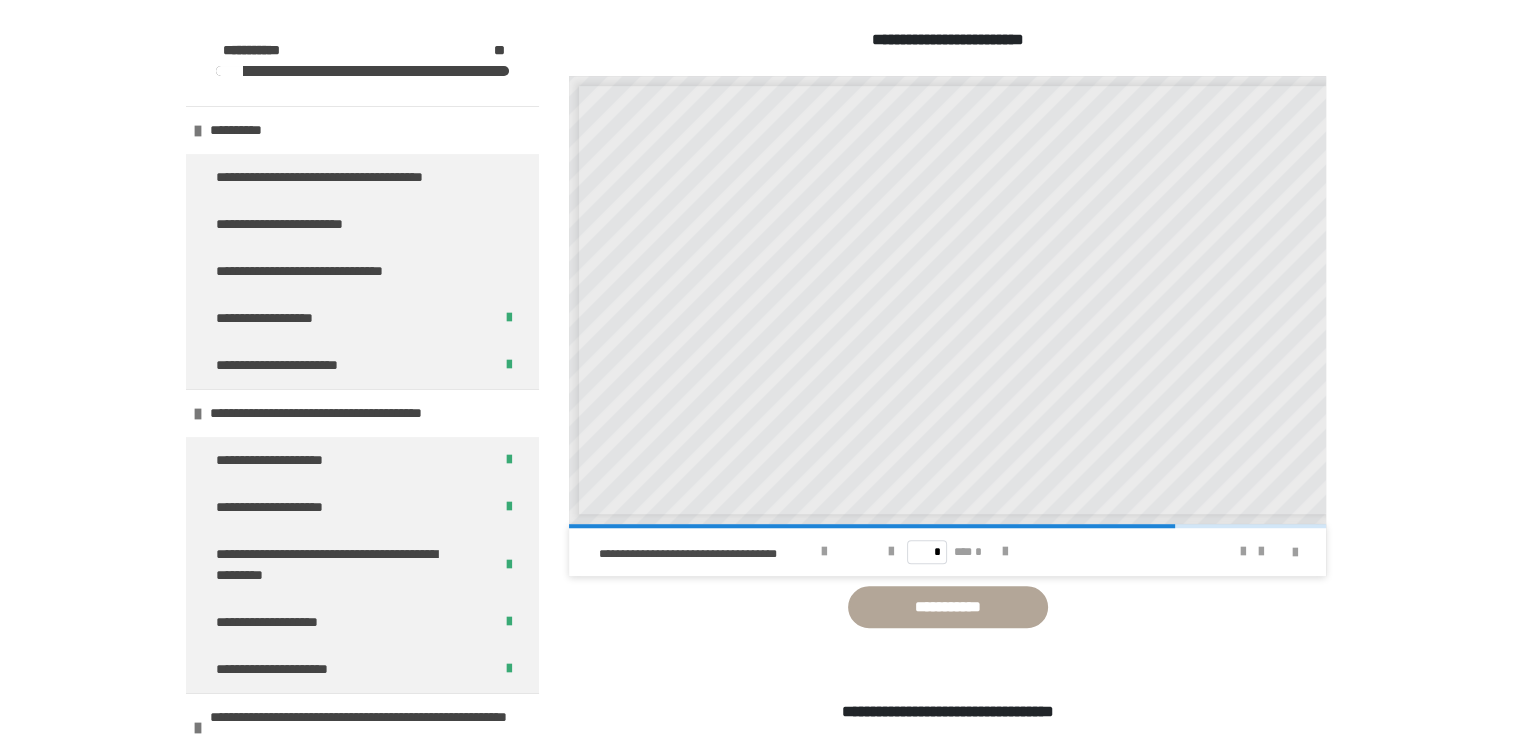 click at bounding box center (1005, 552) 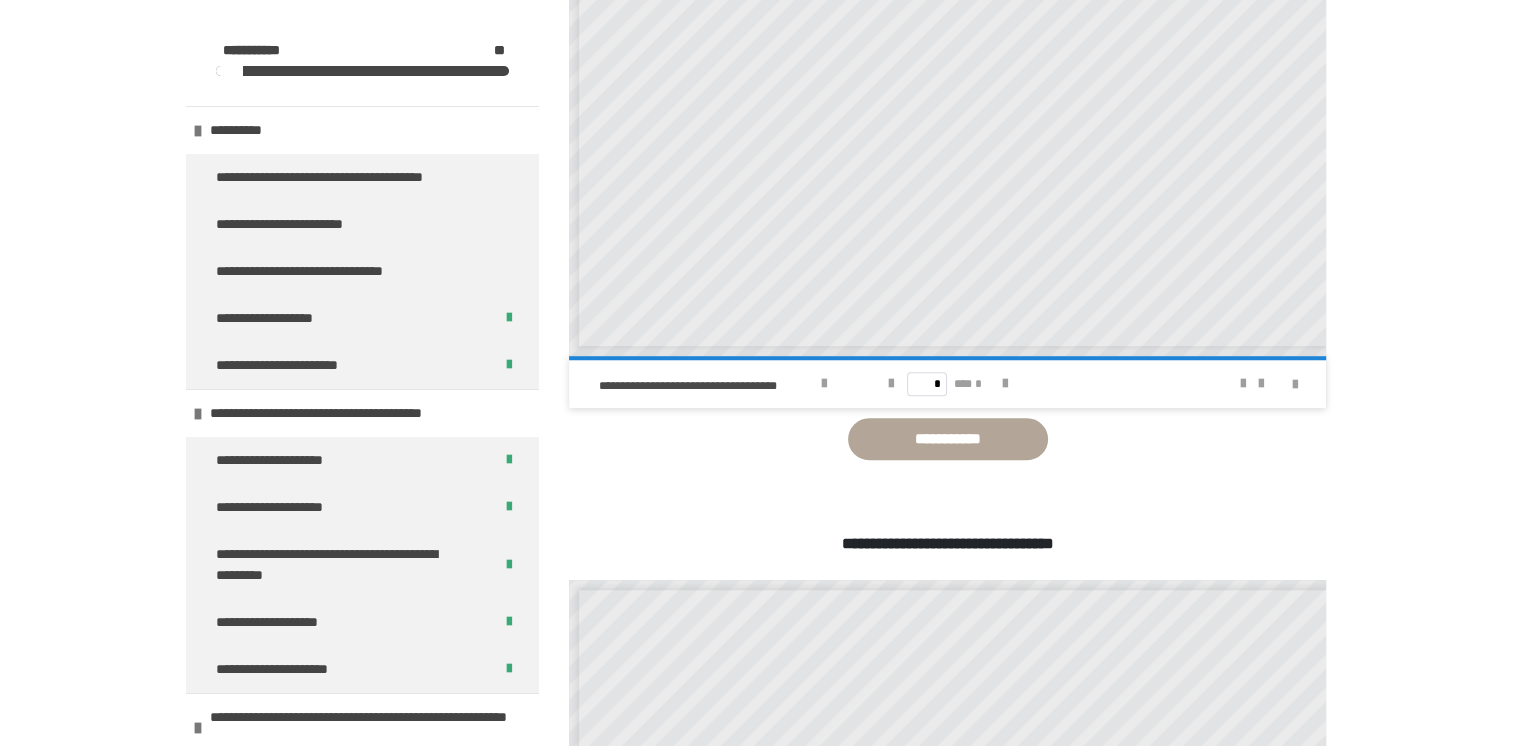 scroll, scrollTop: 1800, scrollLeft: 0, axis: vertical 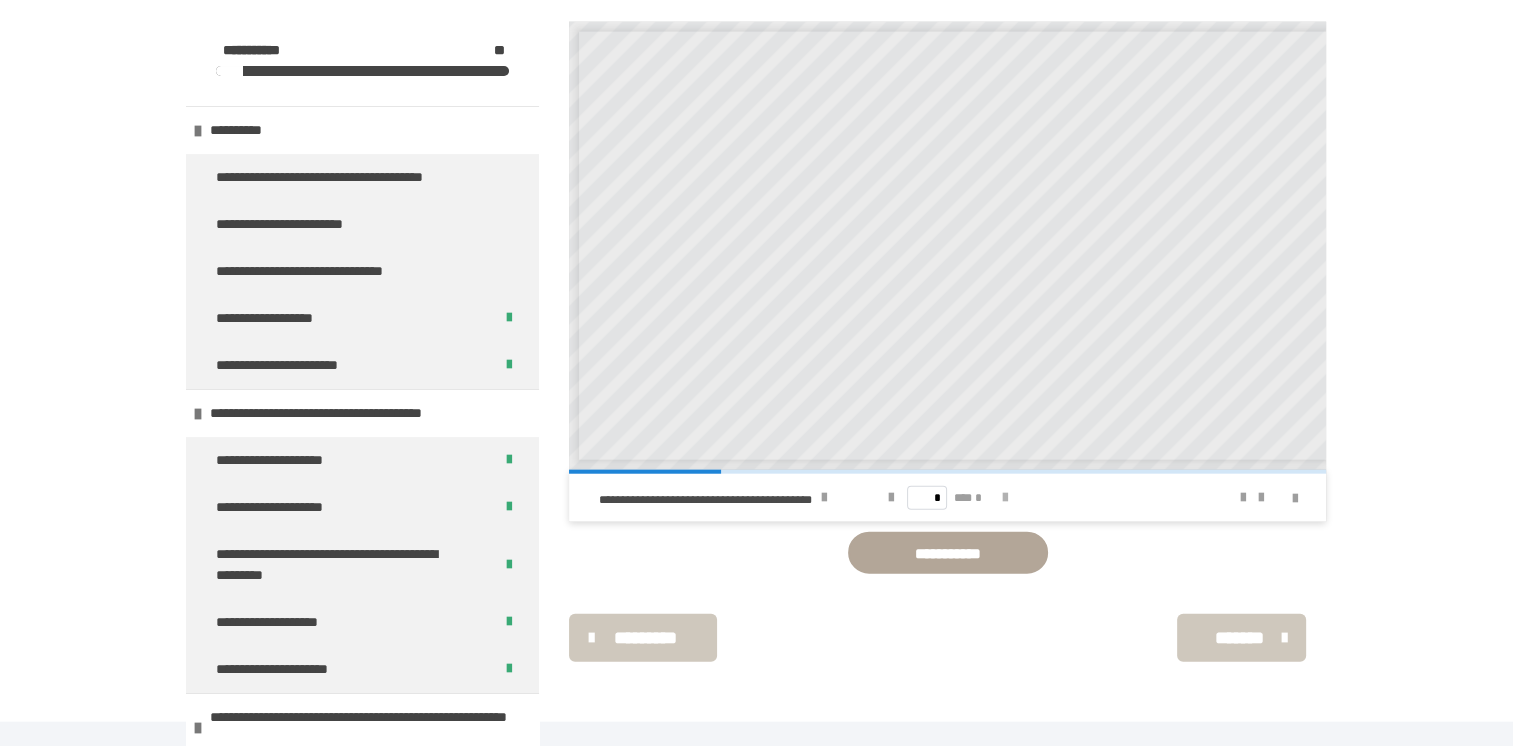 click at bounding box center (1005, 498) 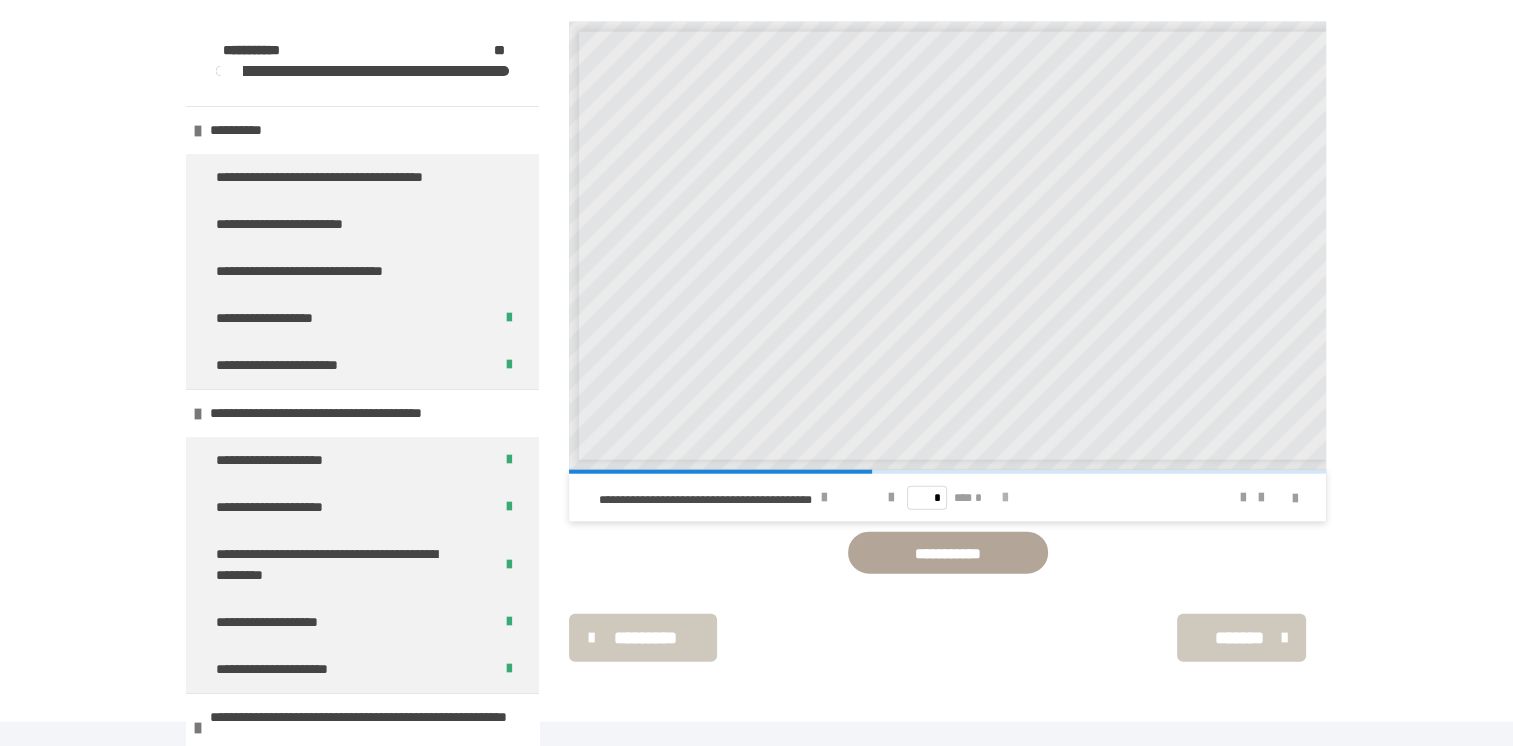 click at bounding box center [1005, 498] 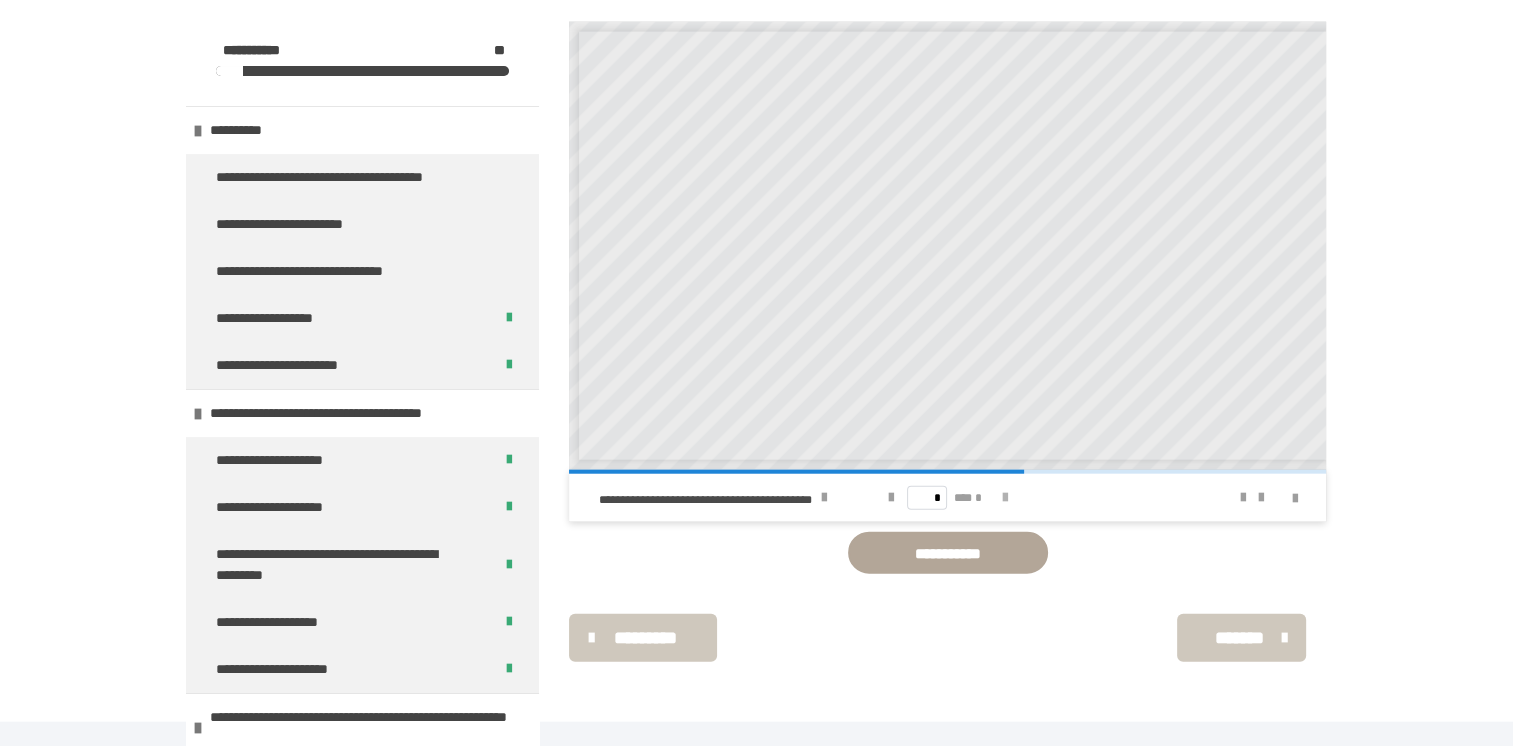 click at bounding box center (1005, 498) 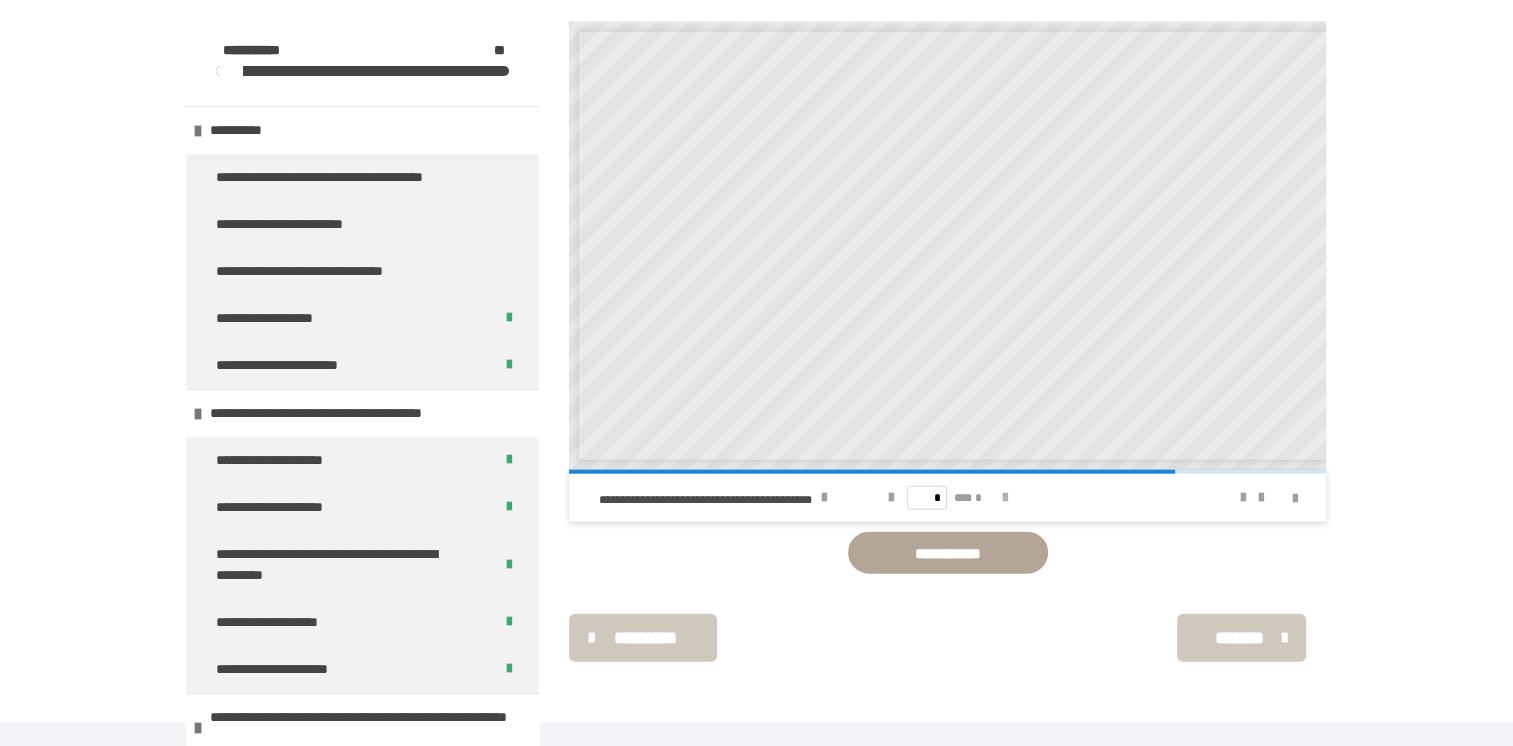 click at bounding box center [1005, 498] 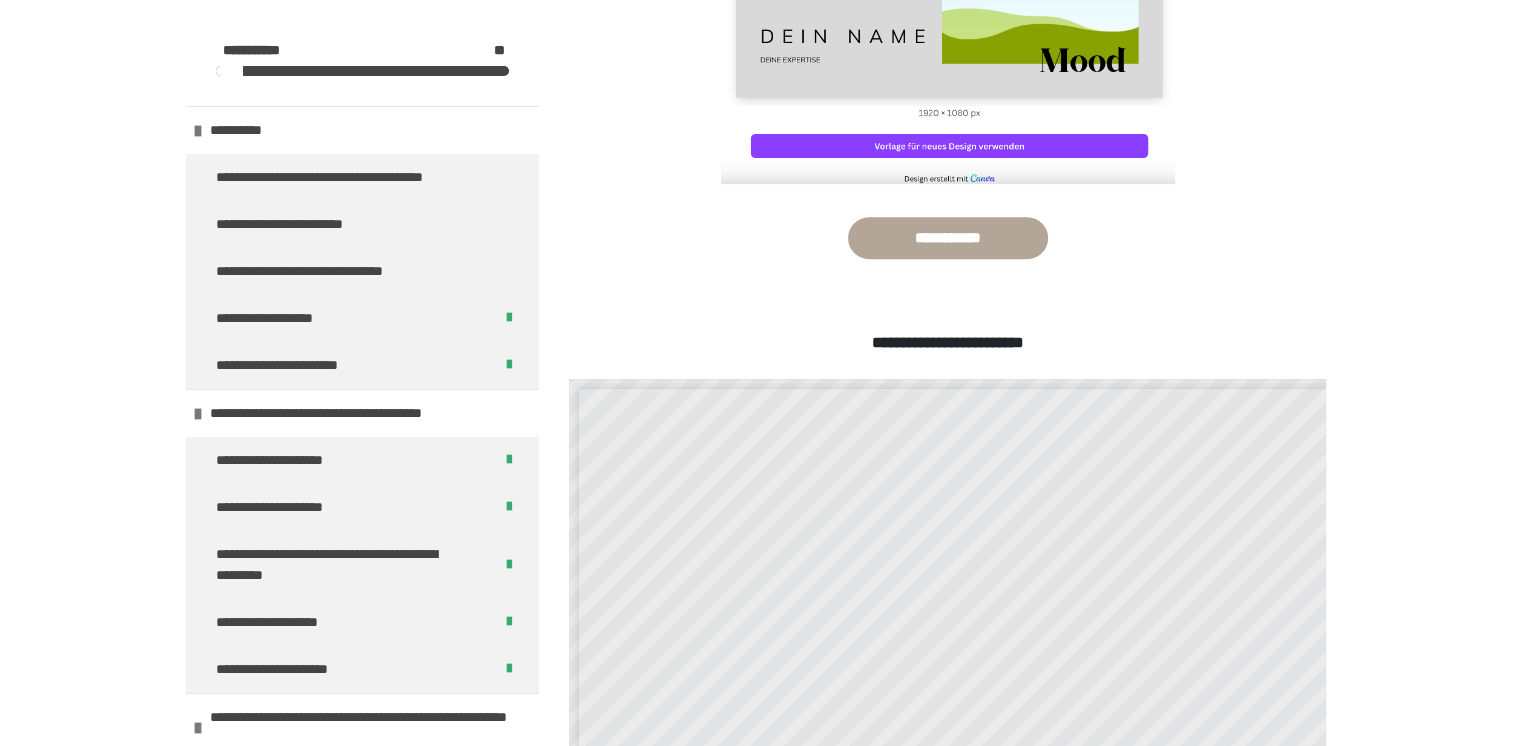 scroll, scrollTop: 395, scrollLeft: 0, axis: vertical 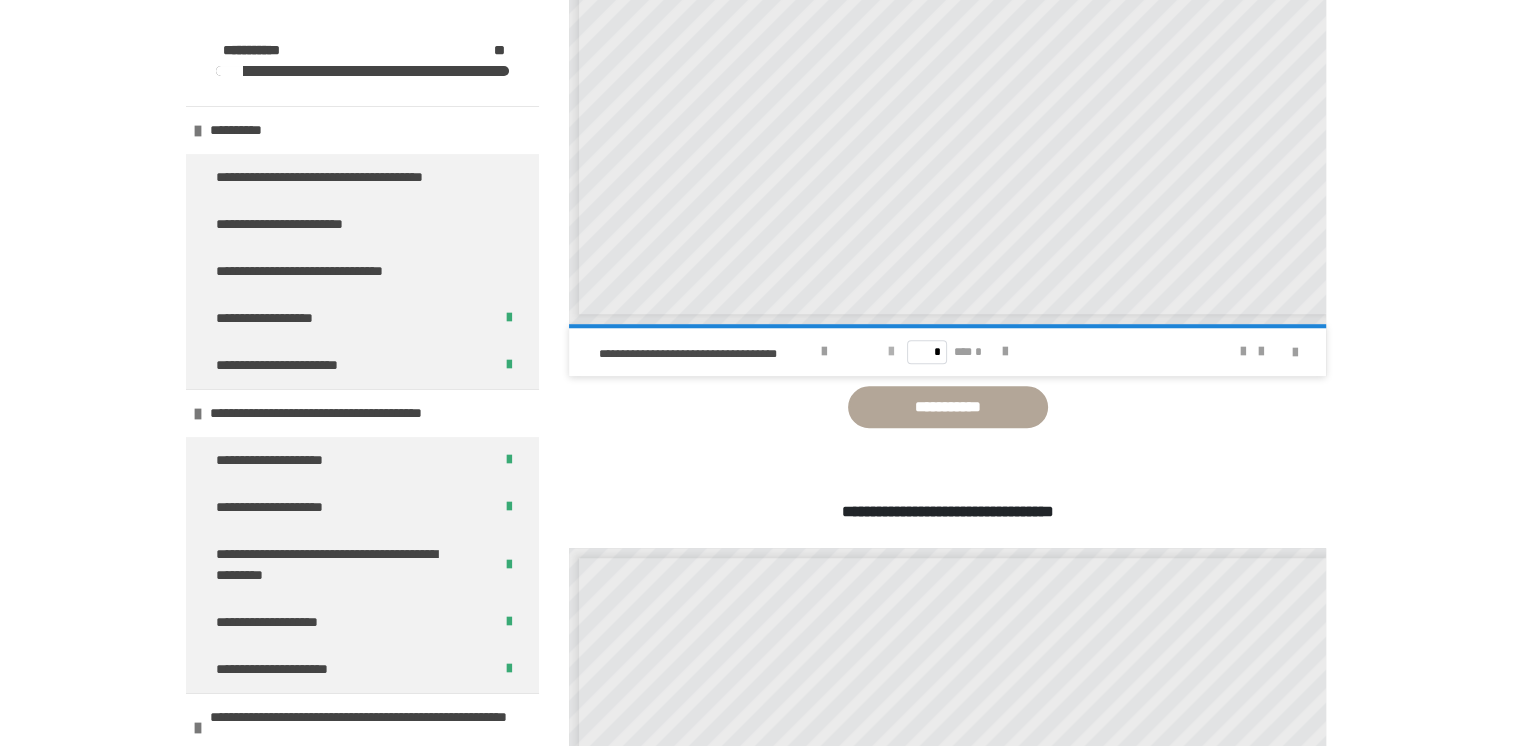 click at bounding box center [891, 352] 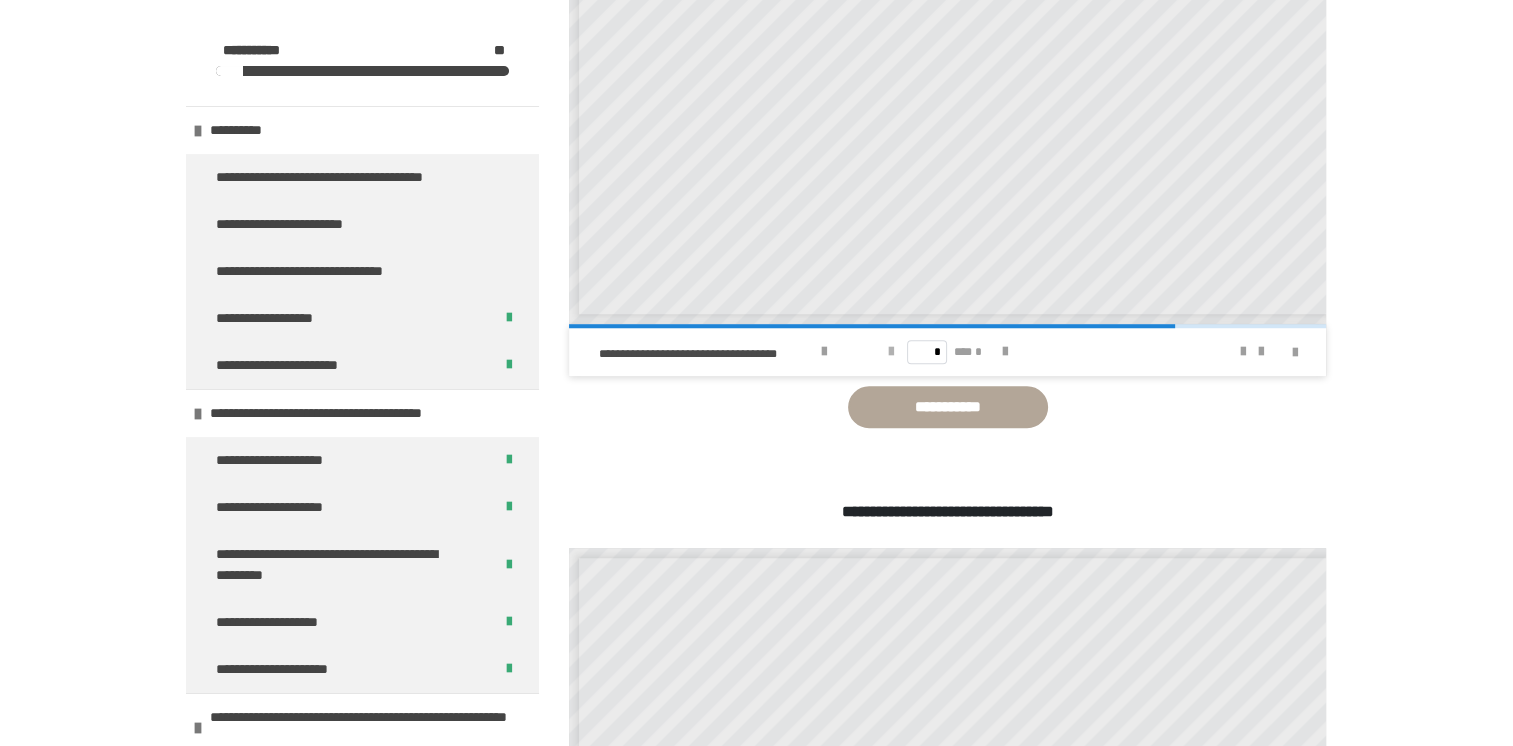click at bounding box center (891, 352) 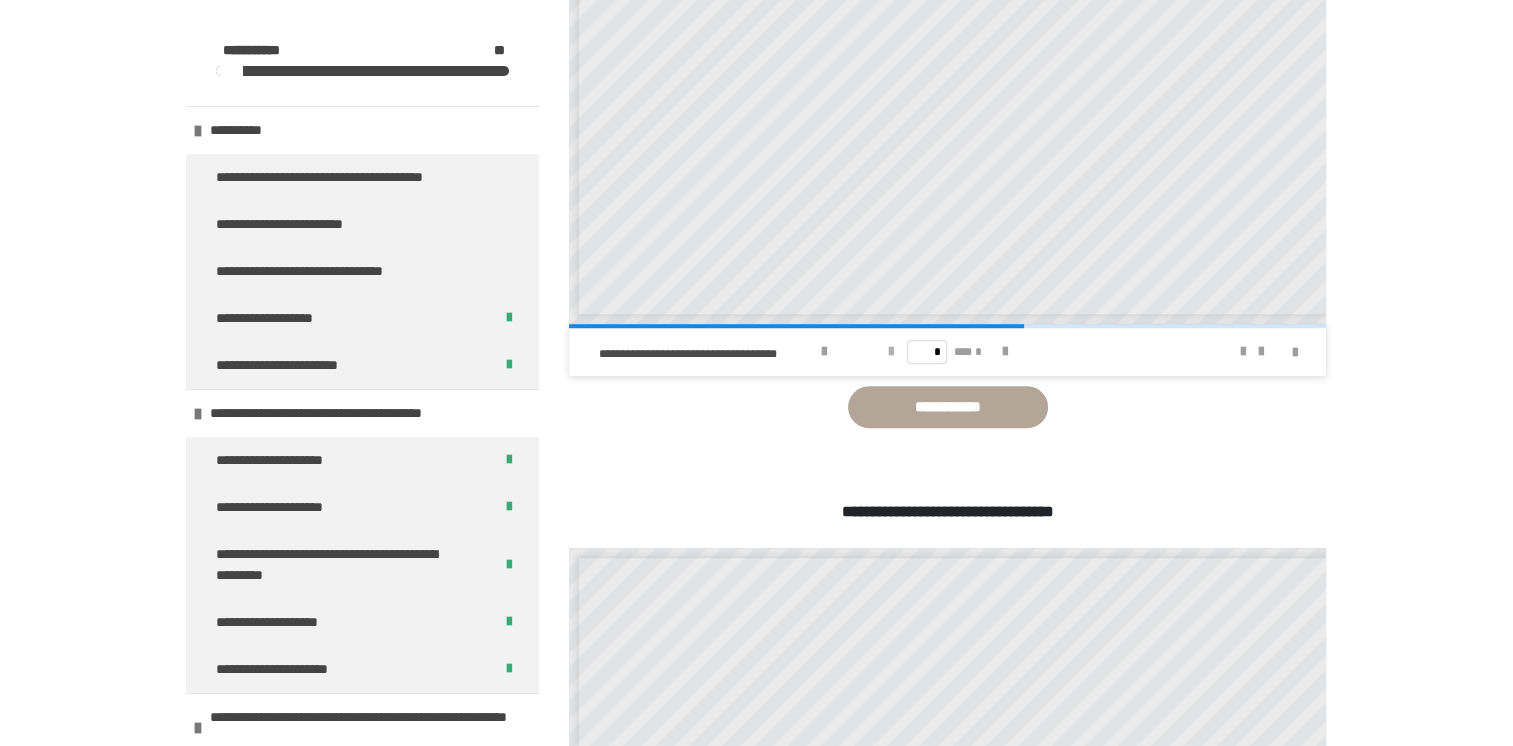 click at bounding box center (891, 352) 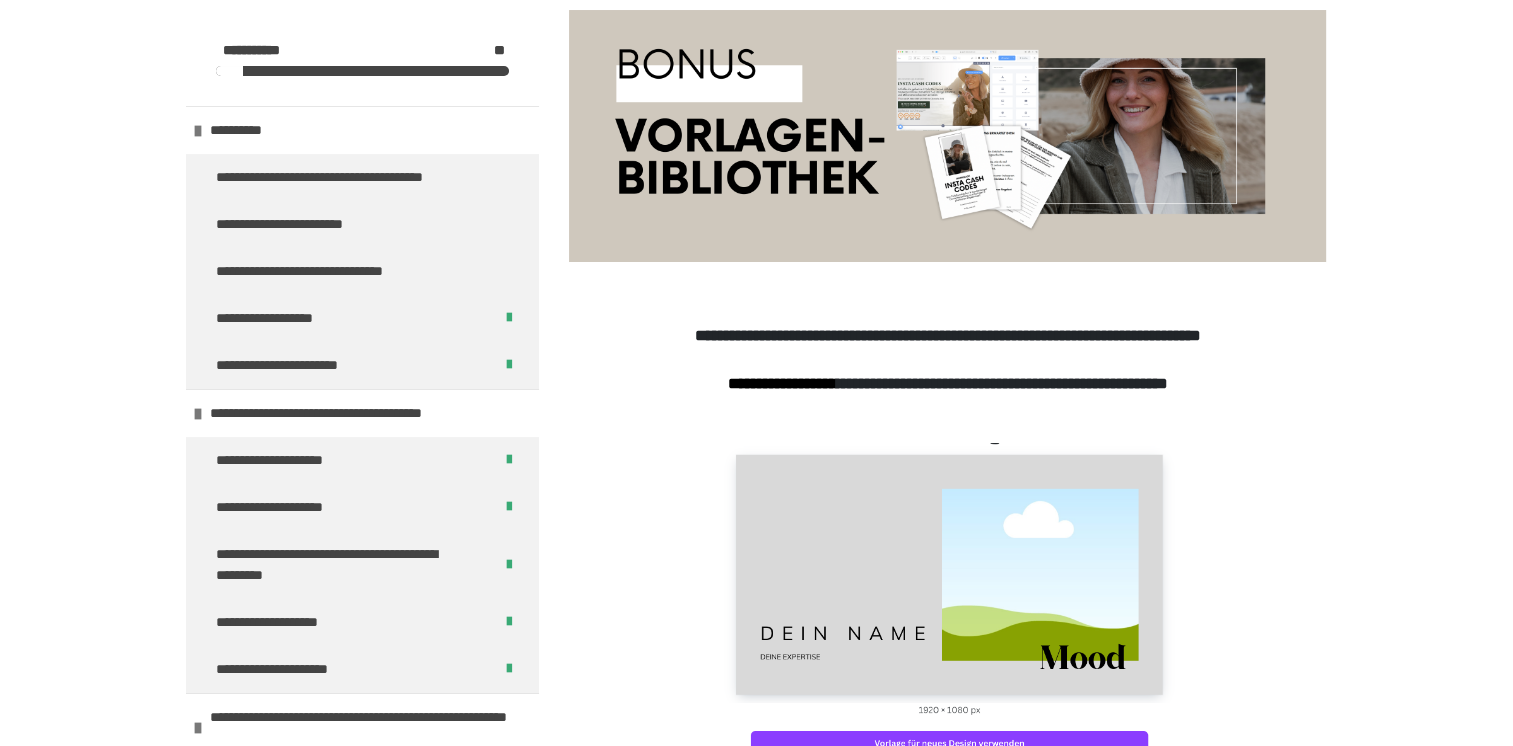 scroll, scrollTop: 800, scrollLeft: 0, axis: vertical 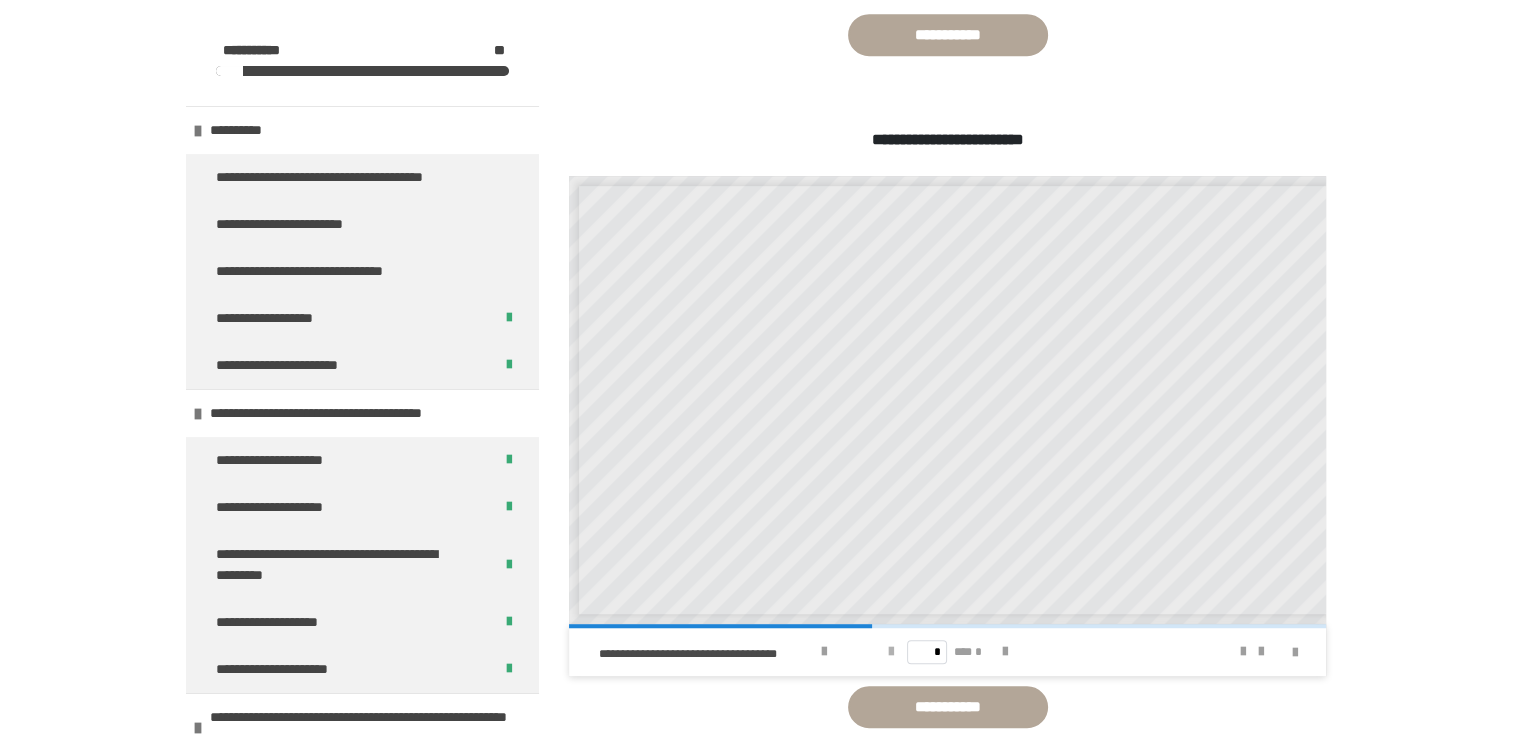 click at bounding box center (891, 652) 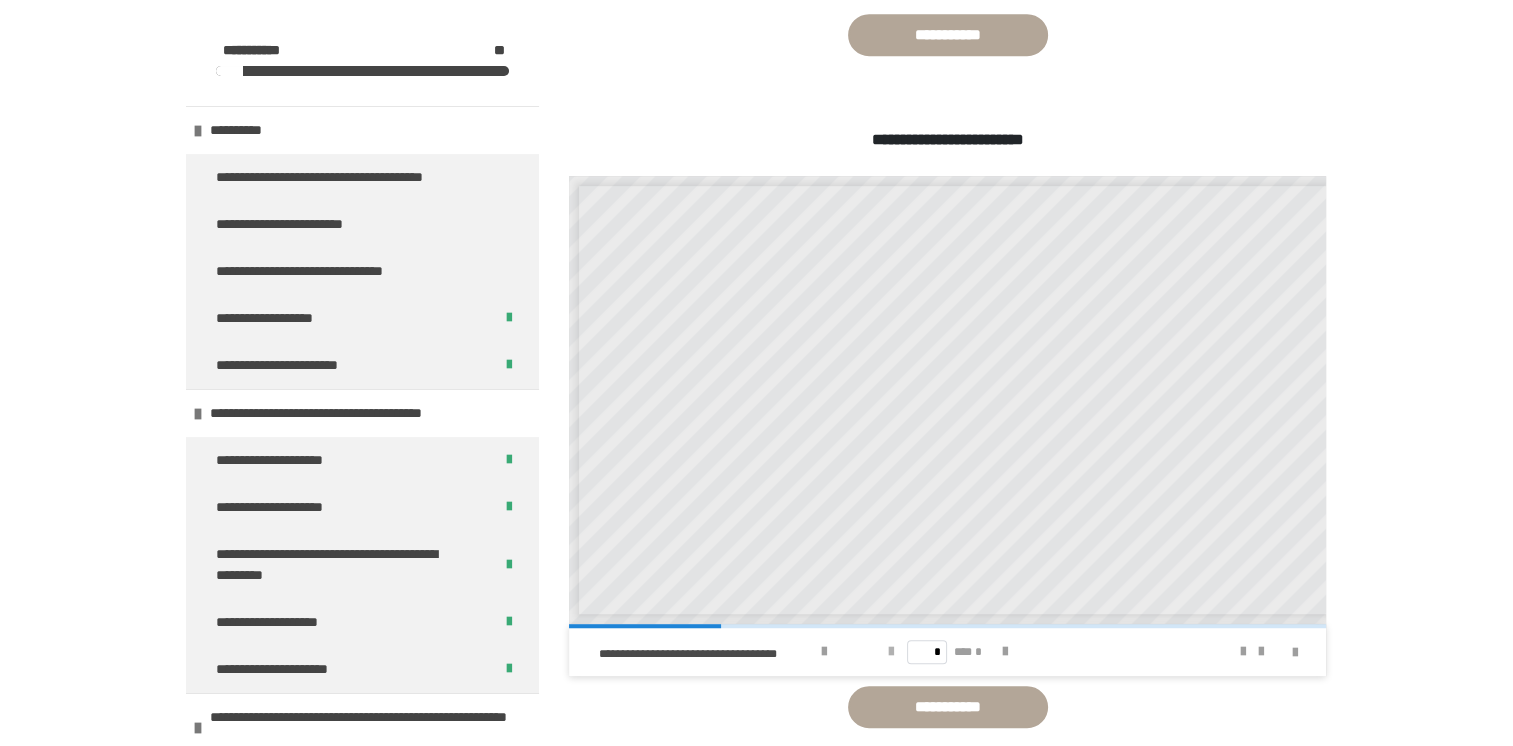 click on "* *** *" at bounding box center [948, 652] 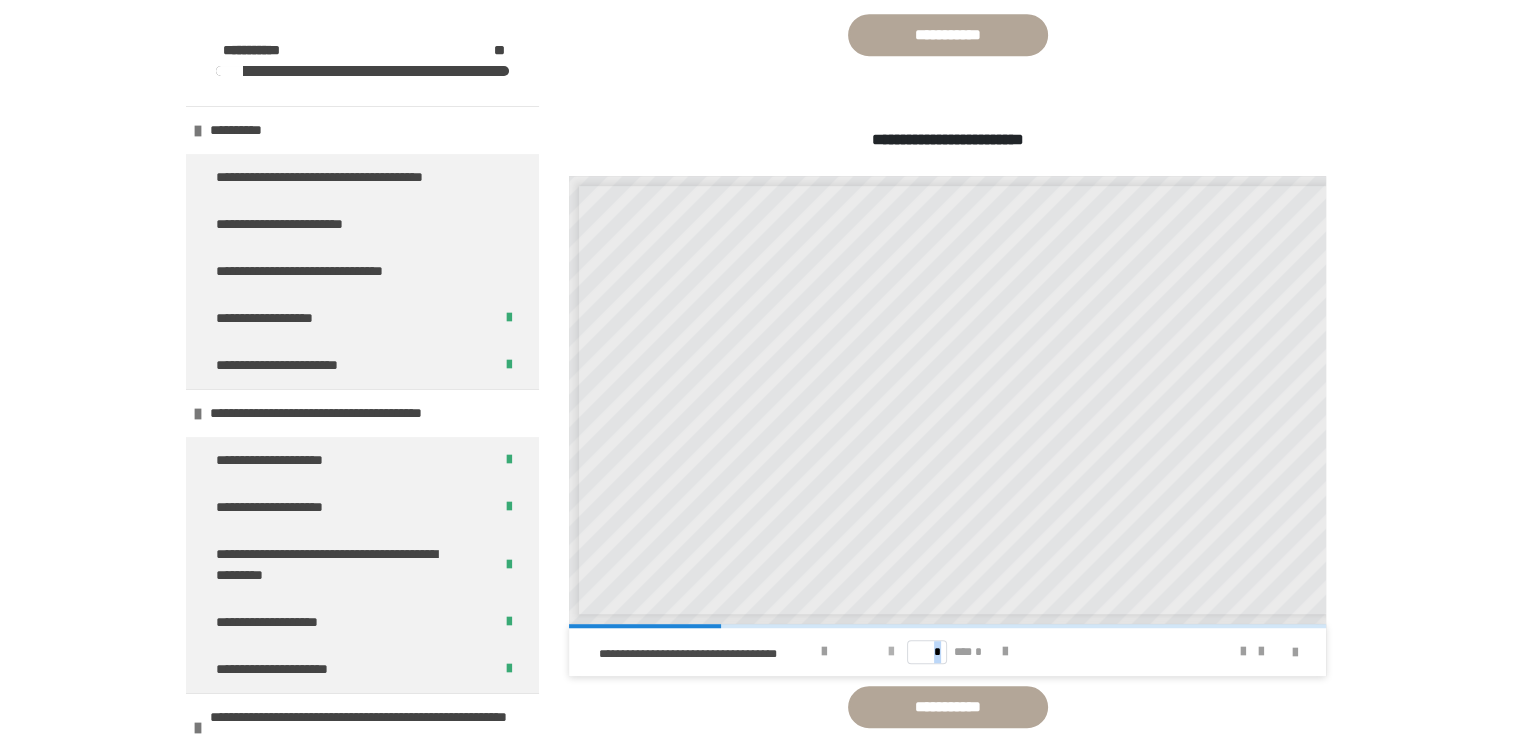 click on "* *** *" at bounding box center [948, 652] 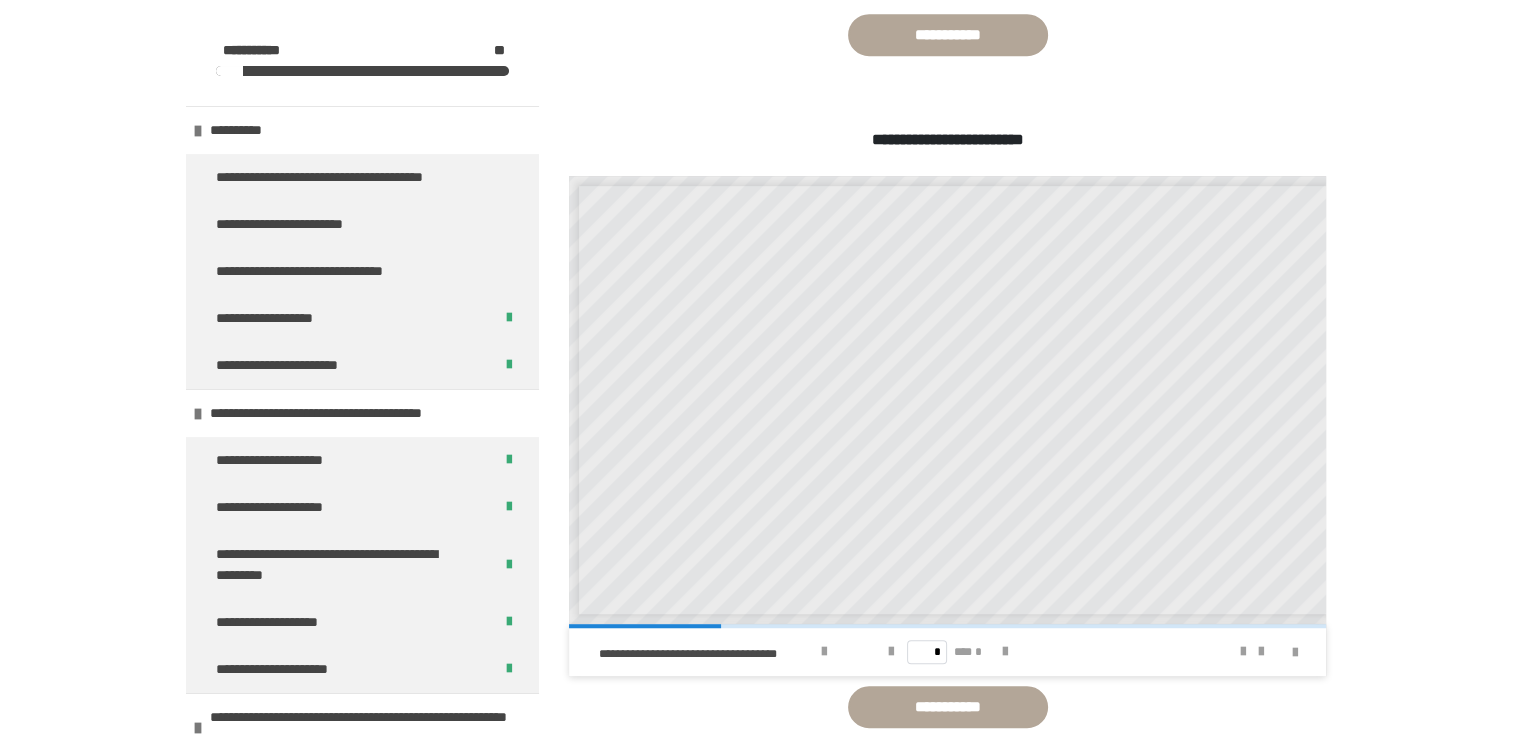 click on "**********" at bounding box center [756, 1568] 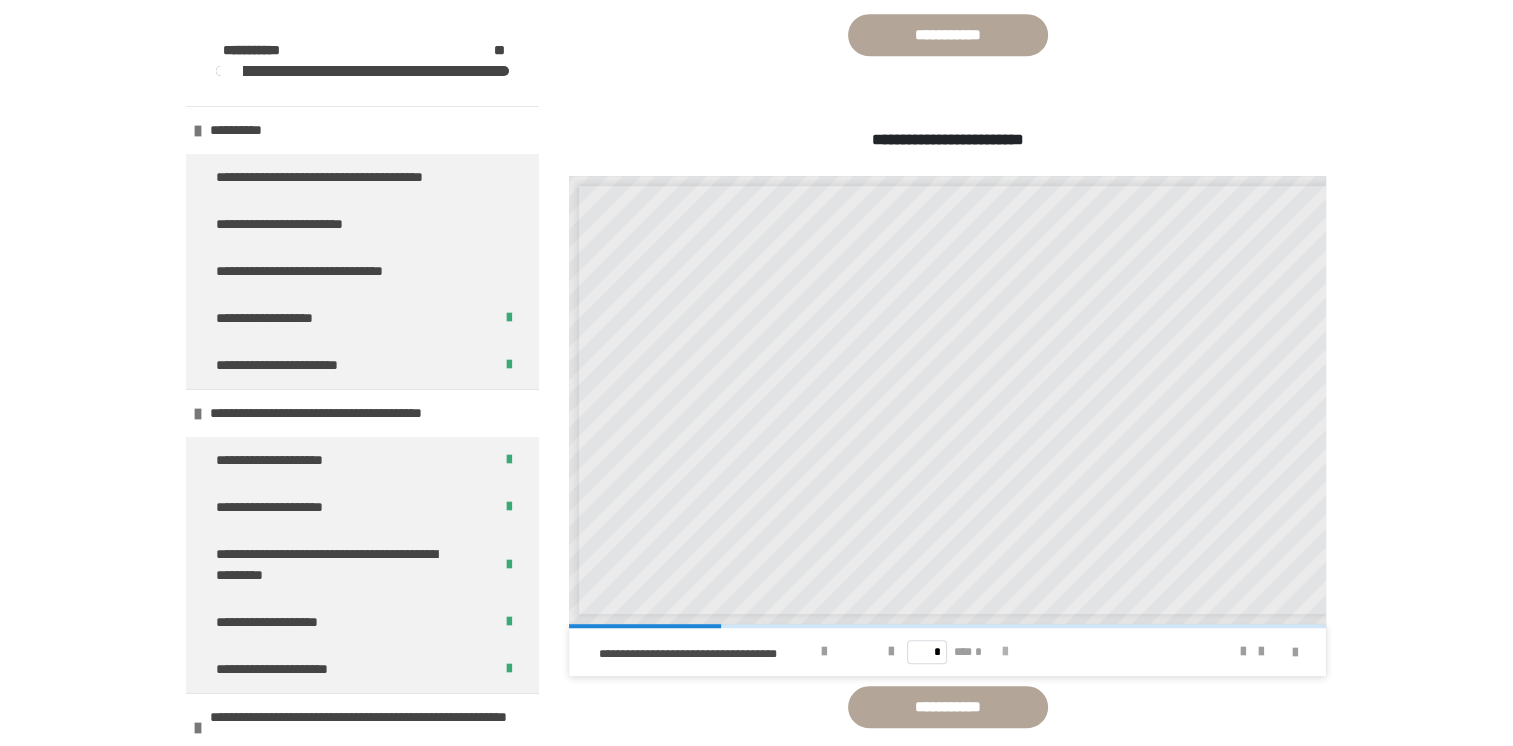 click at bounding box center [1005, 652] 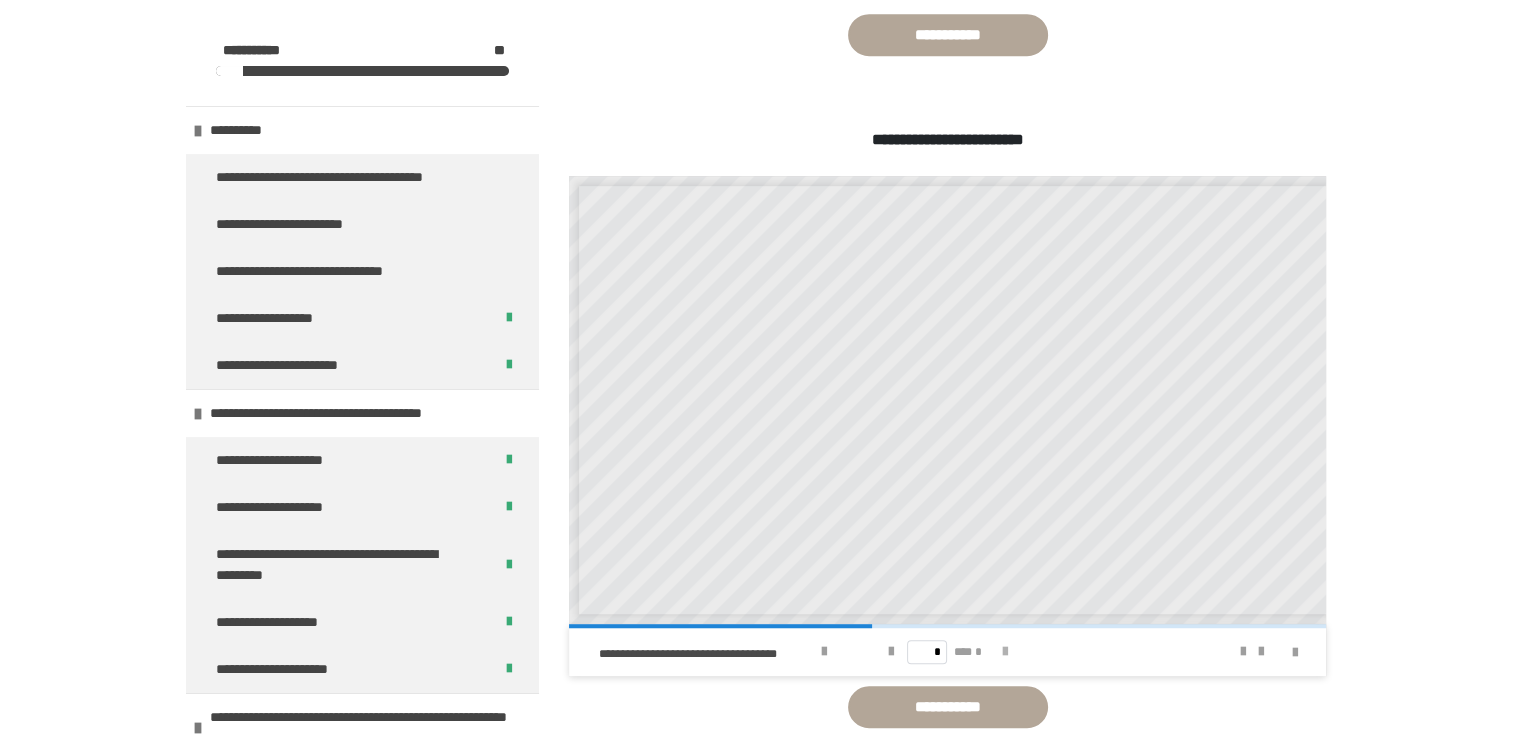 click at bounding box center [1005, 652] 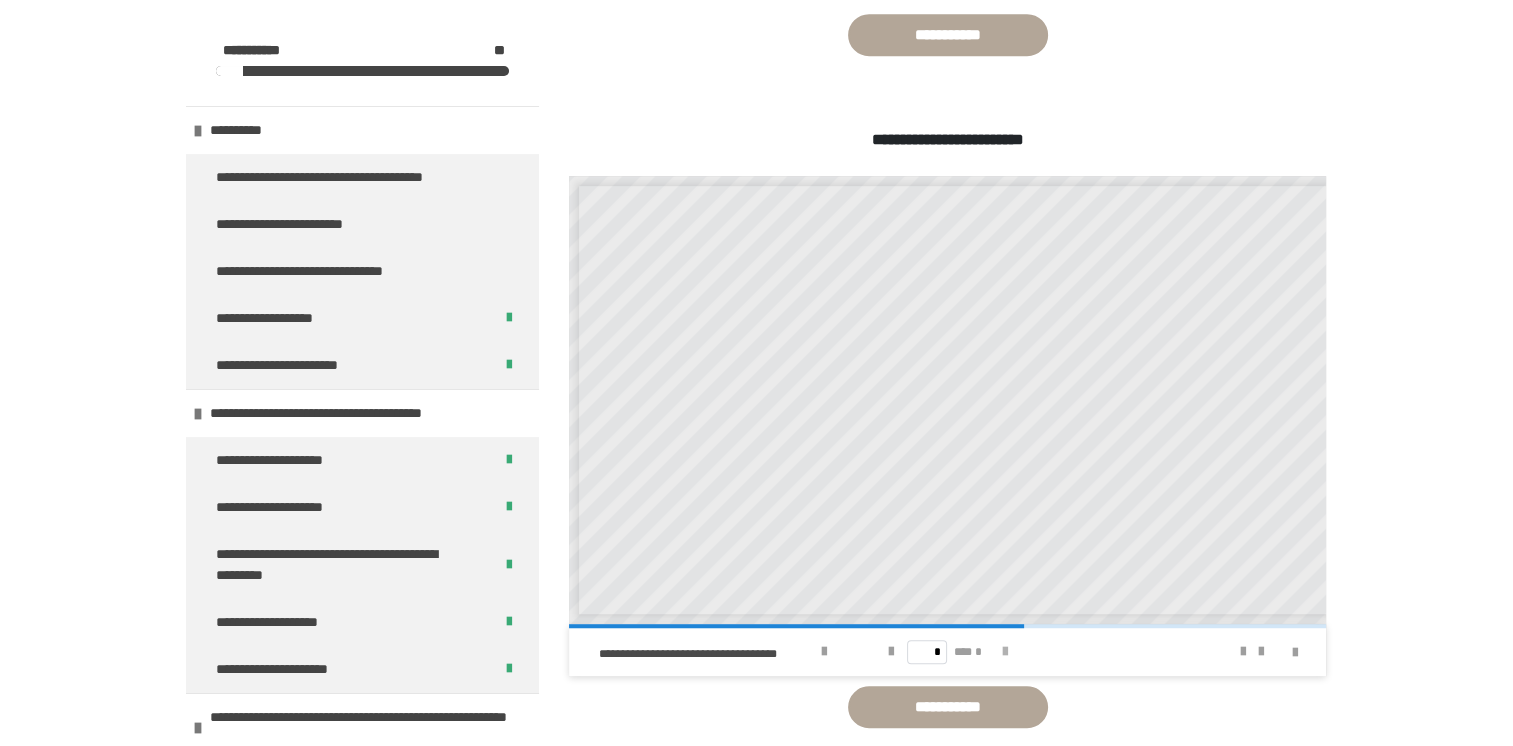 click at bounding box center (1005, 652) 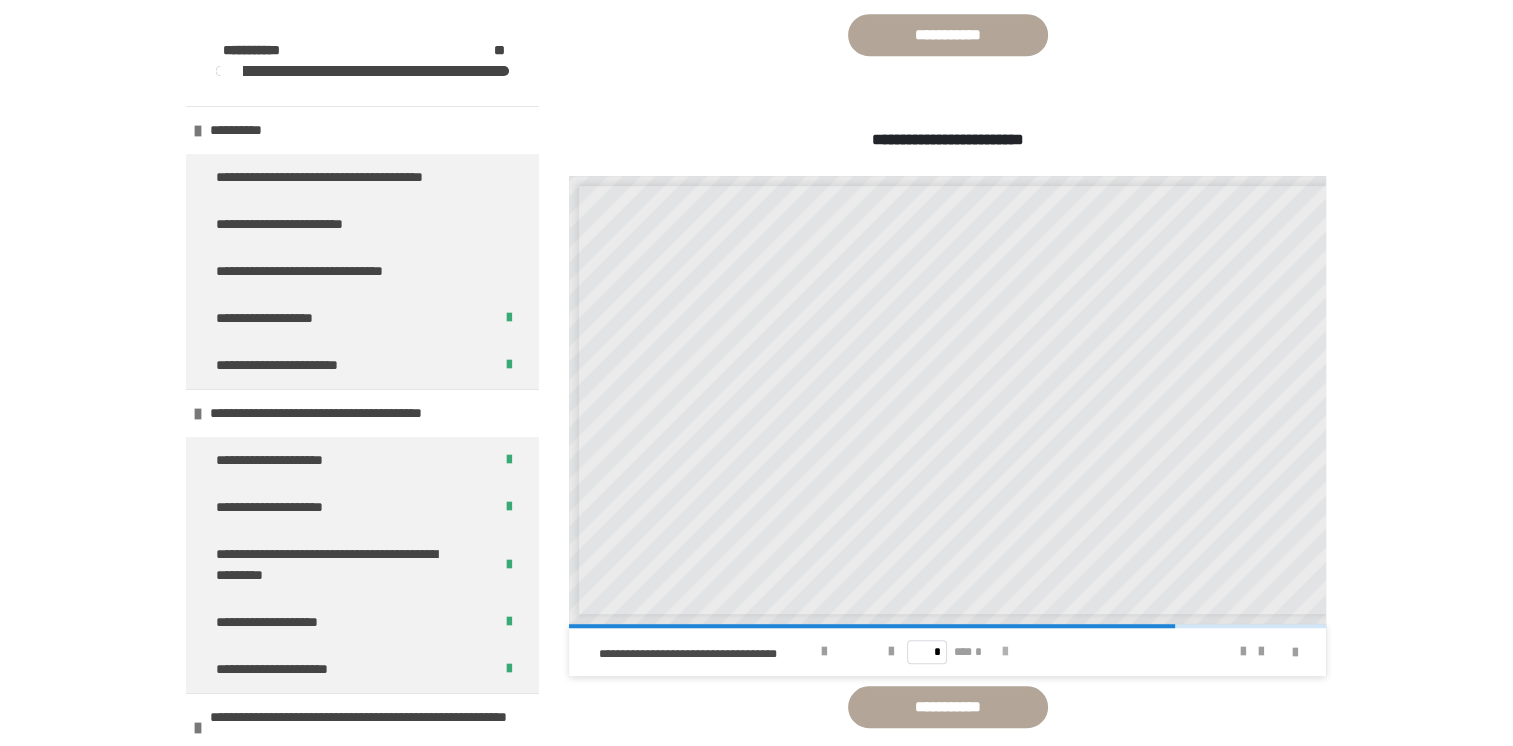 click at bounding box center (1005, 652) 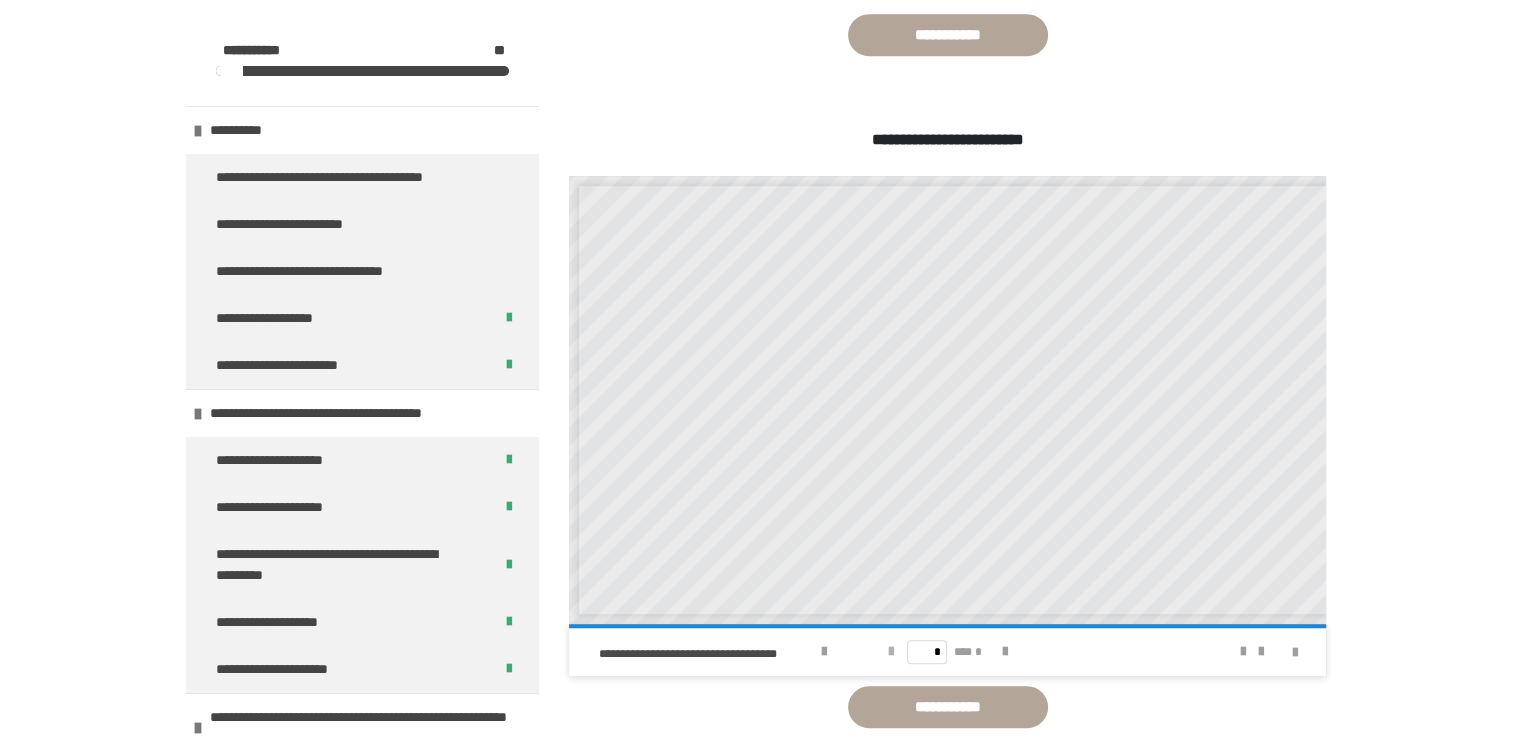 click at bounding box center [891, 652] 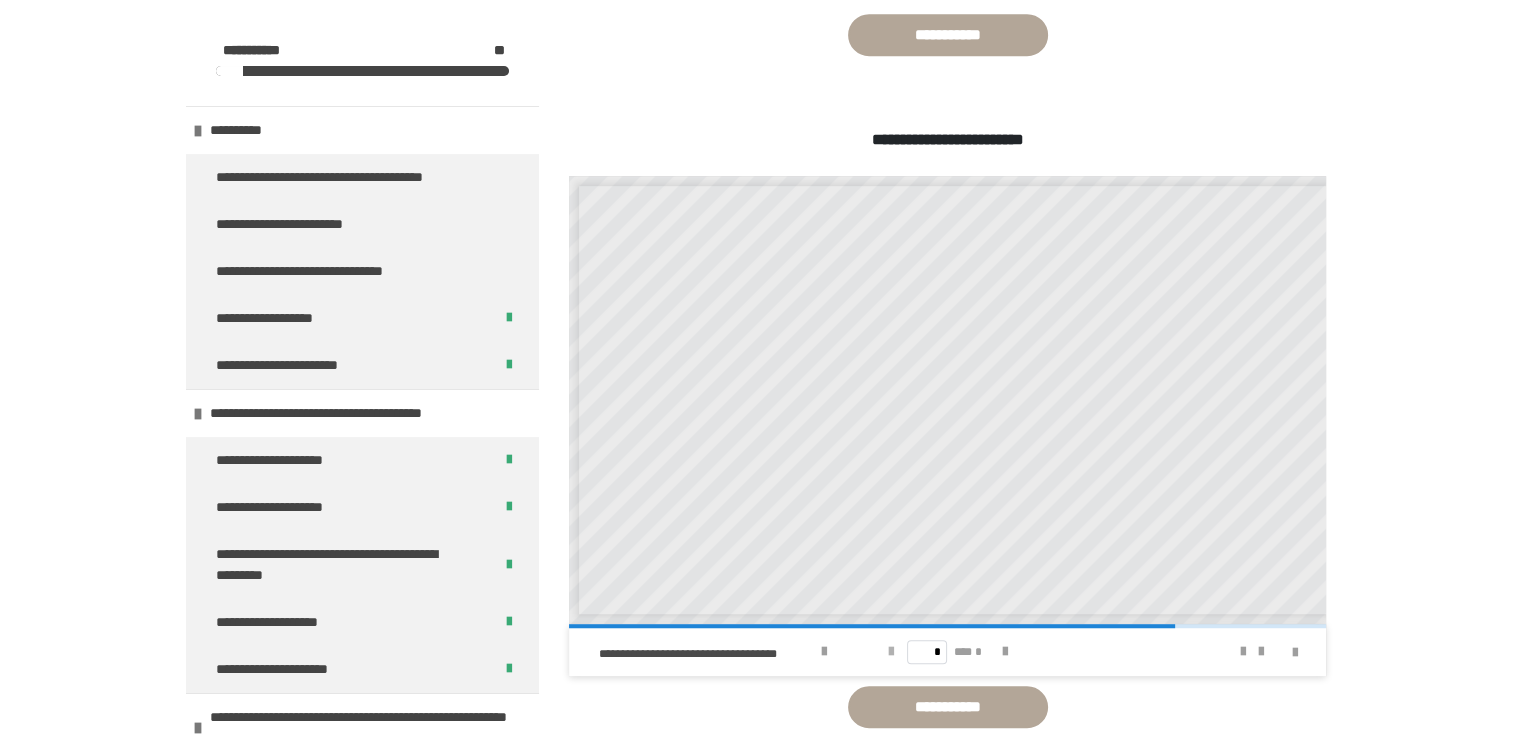 click at bounding box center (891, 652) 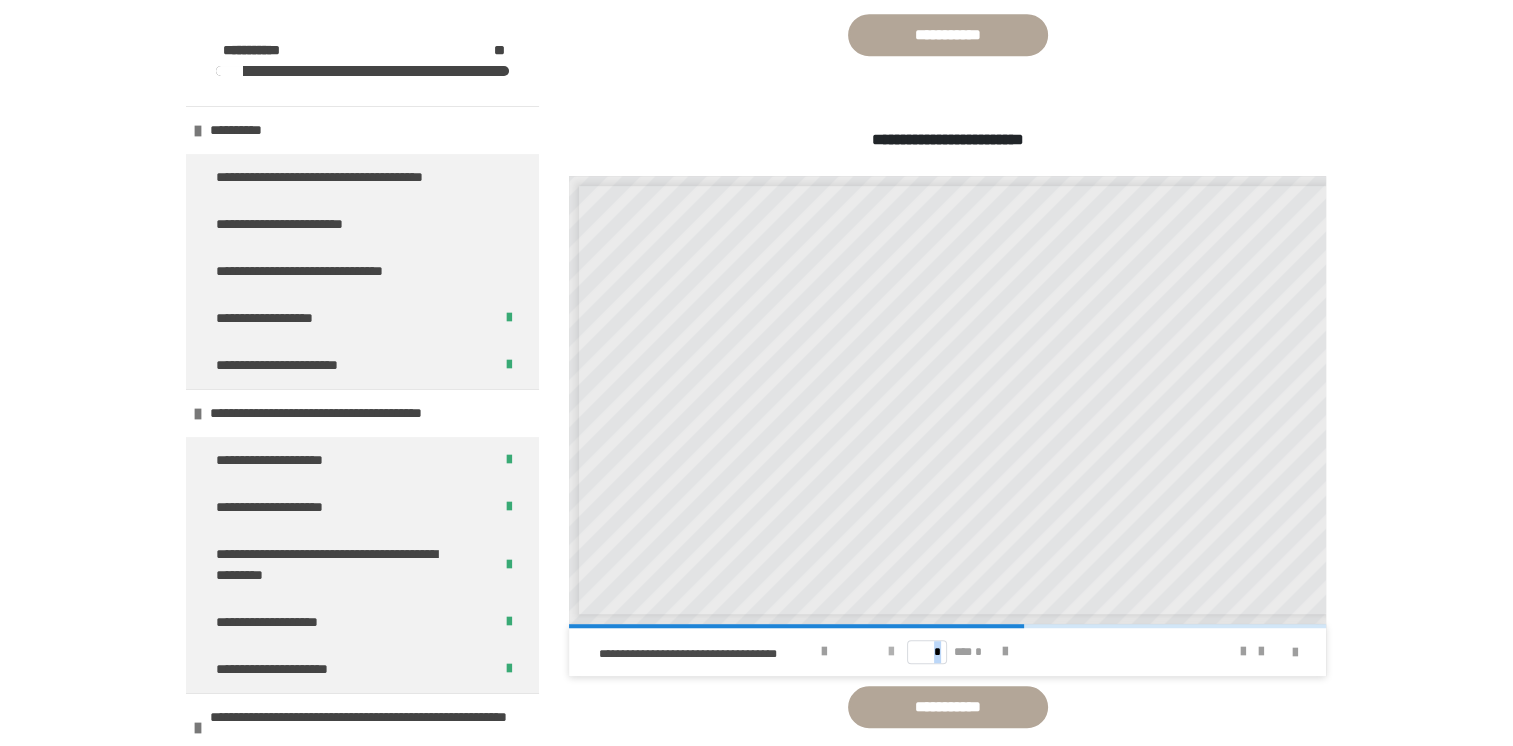 click at bounding box center [891, 652] 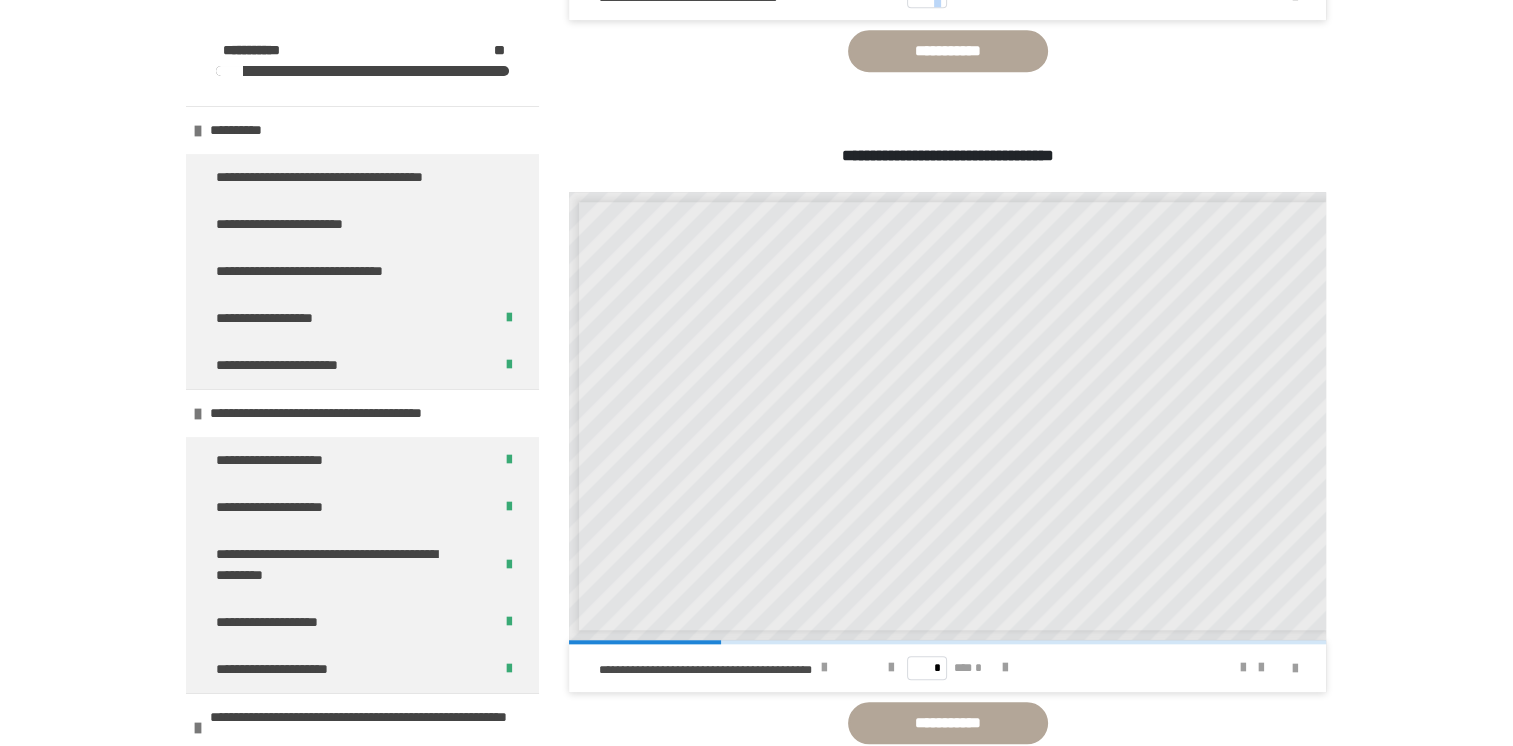 scroll, scrollTop: 1800, scrollLeft: 0, axis: vertical 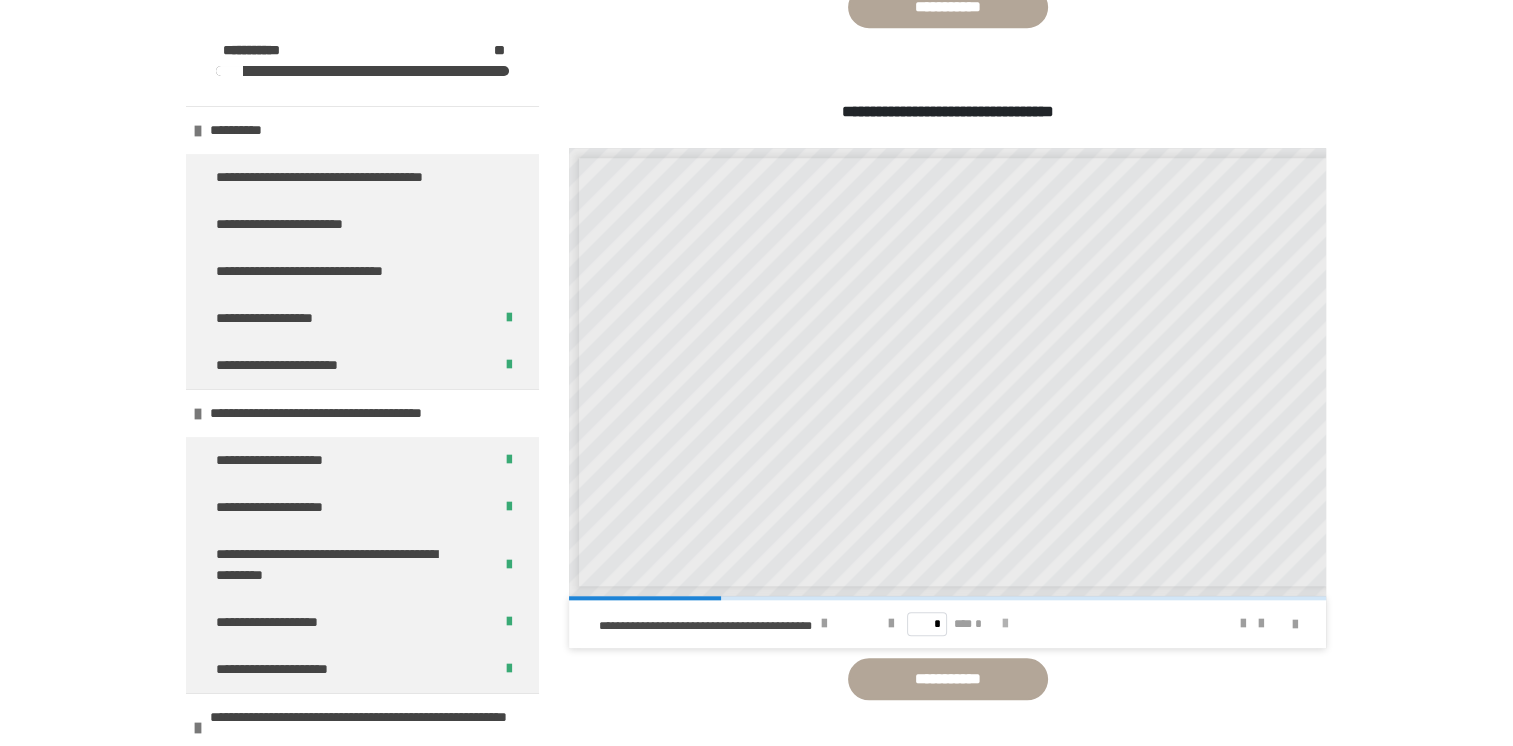 click at bounding box center (1005, 624) 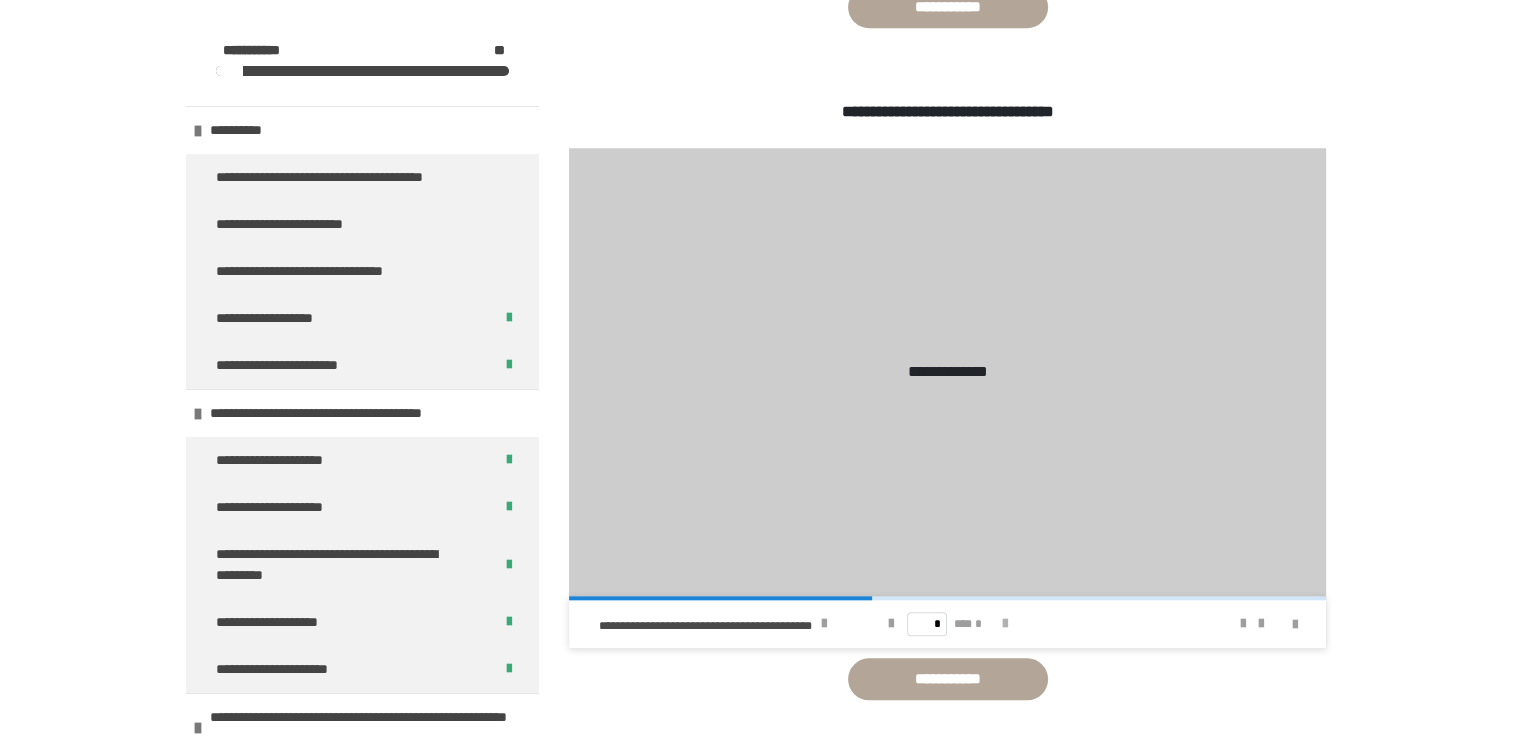 scroll, scrollTop: 0, scrollLeft: 0, axis: both 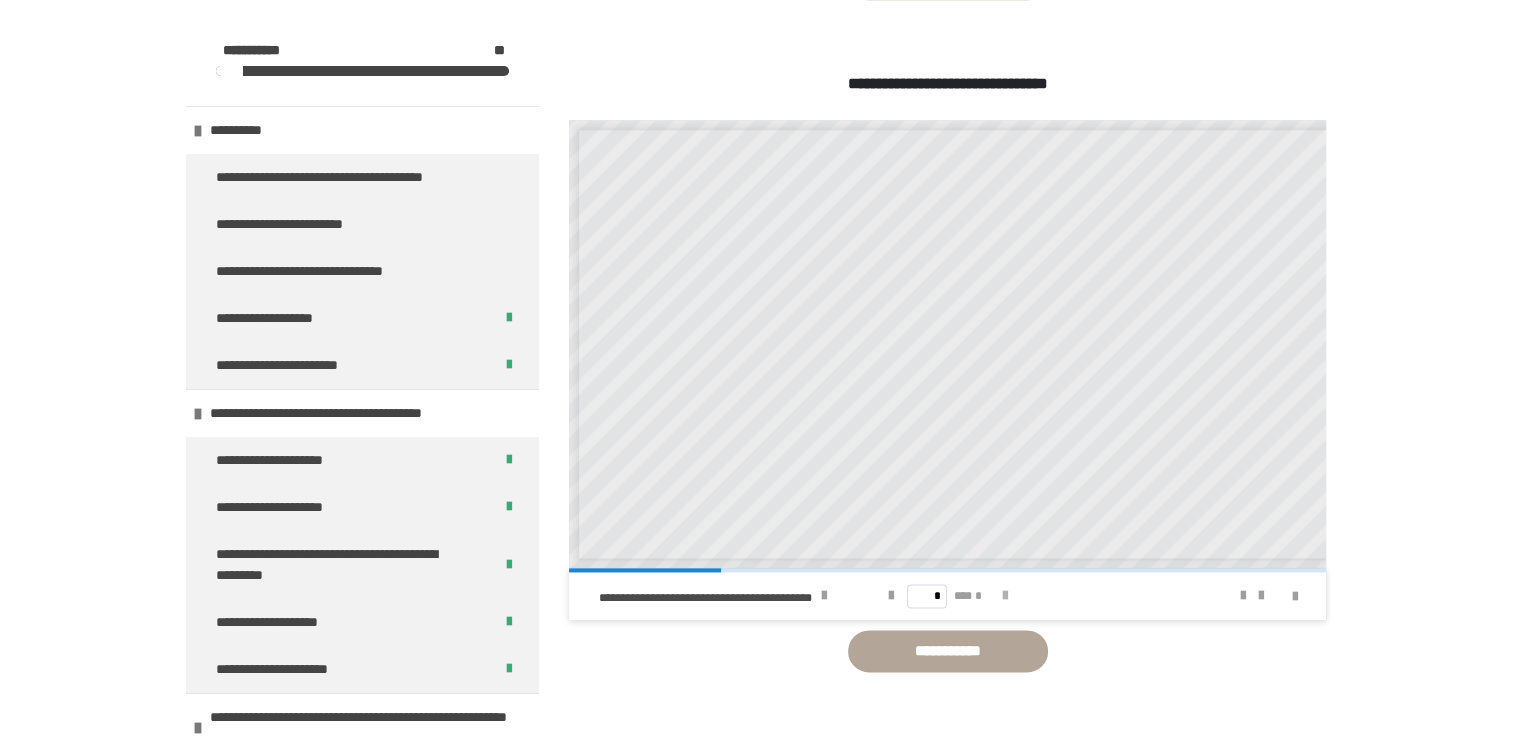 click at bounding box center (1005, 596) 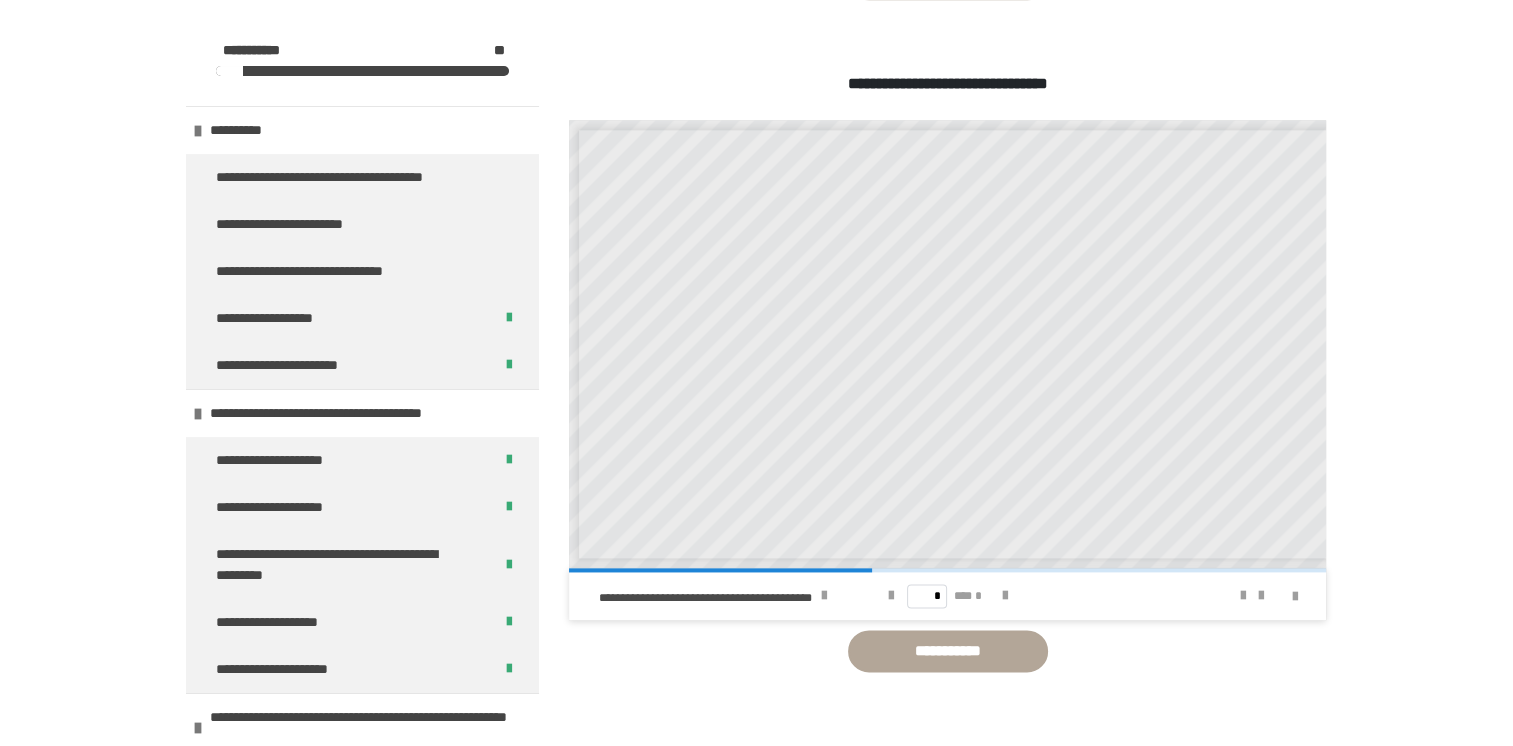 scroll, scrollTop: 7, scrollLeft: 0, axis: vertical 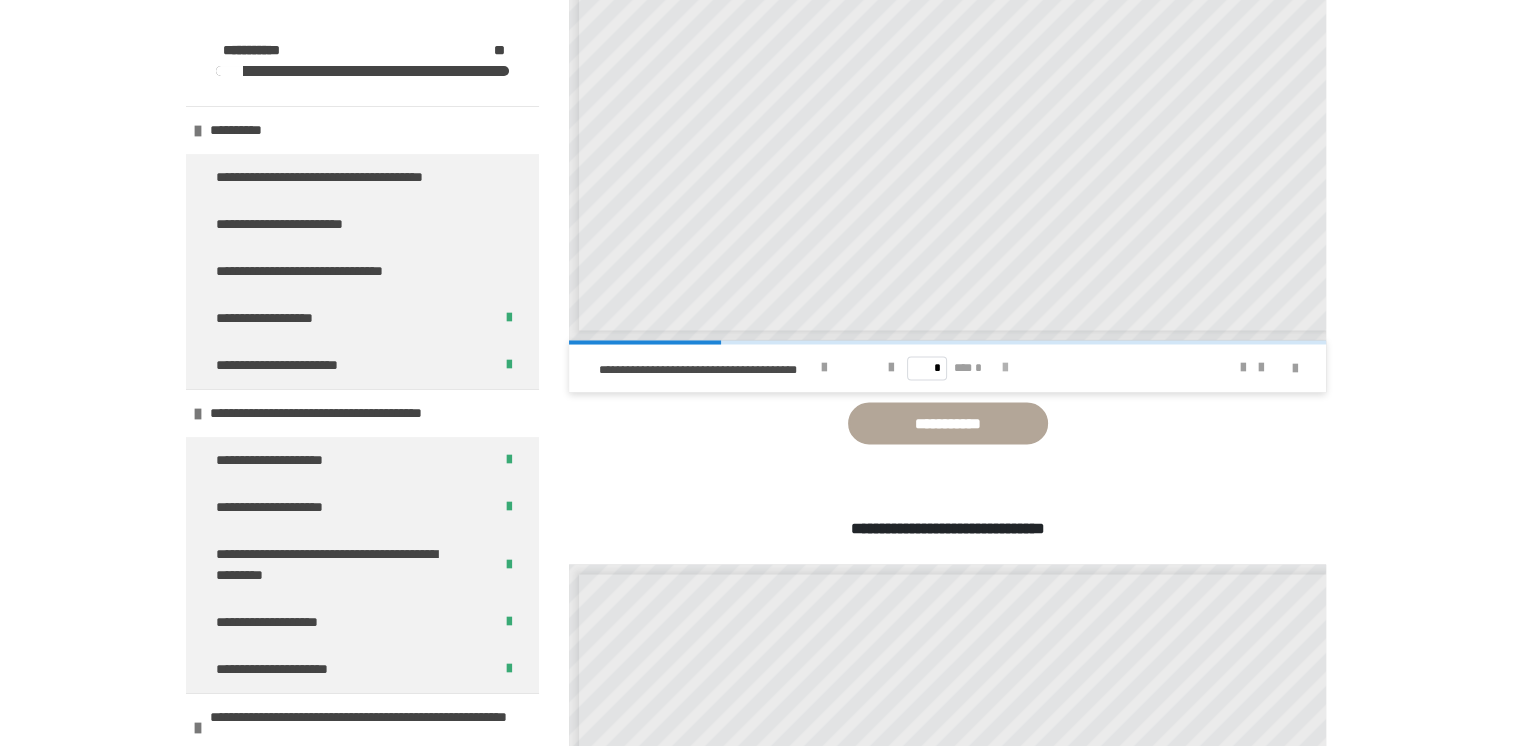 click at bounding box center [1005, 368] 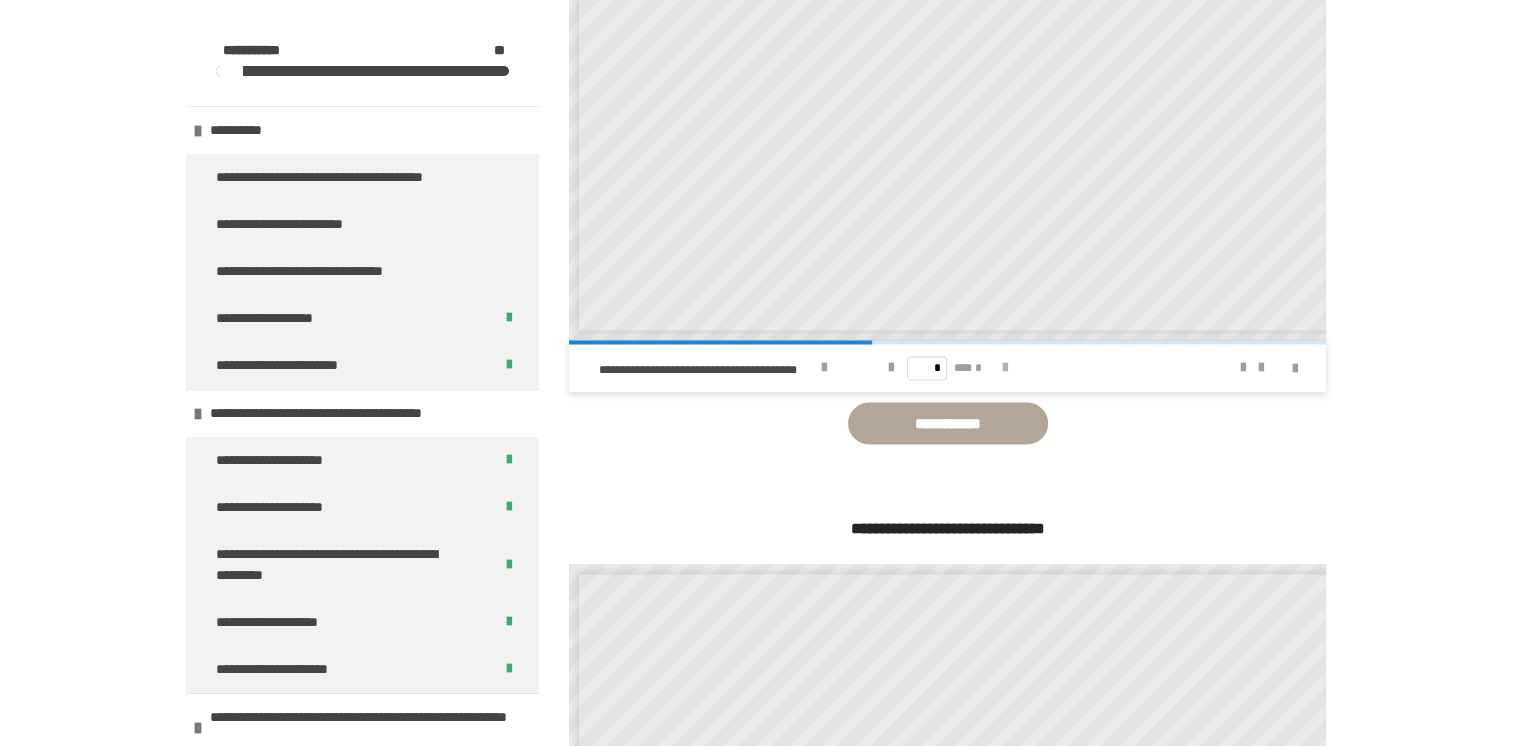 scroll, scrollTop: 0, scrollLeft: 0, axis: both 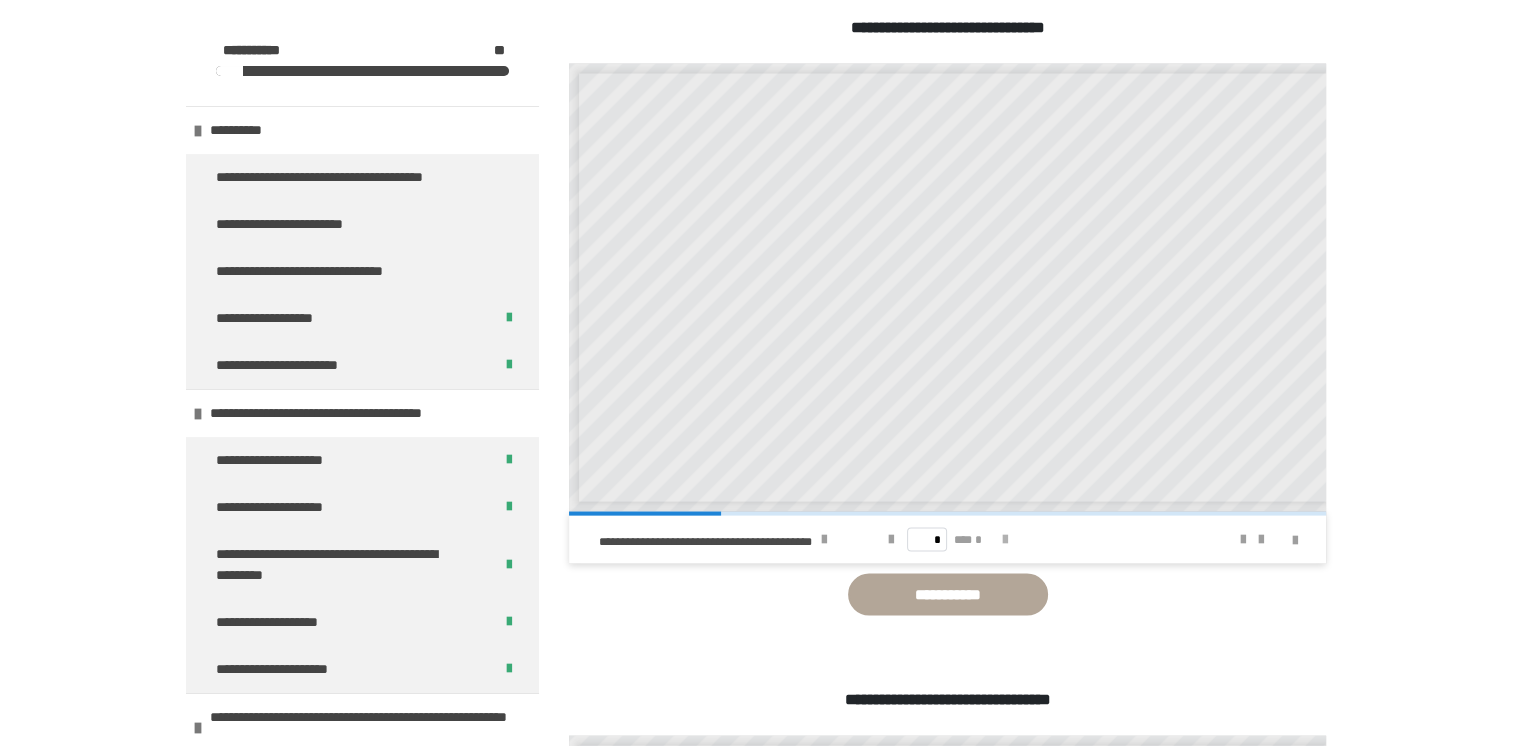 click at bounding box center [1005, 540] 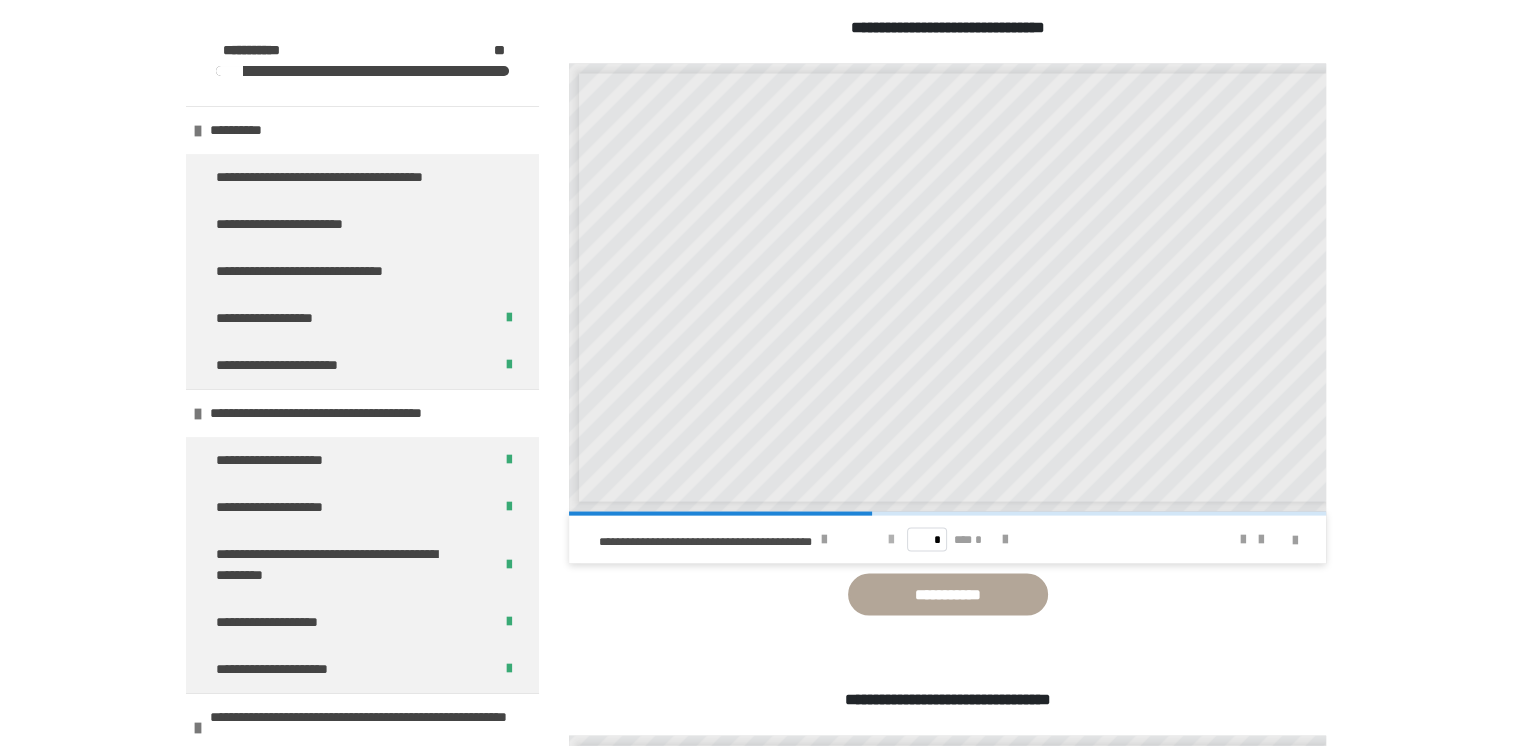 click at bounding box center (891, 540) 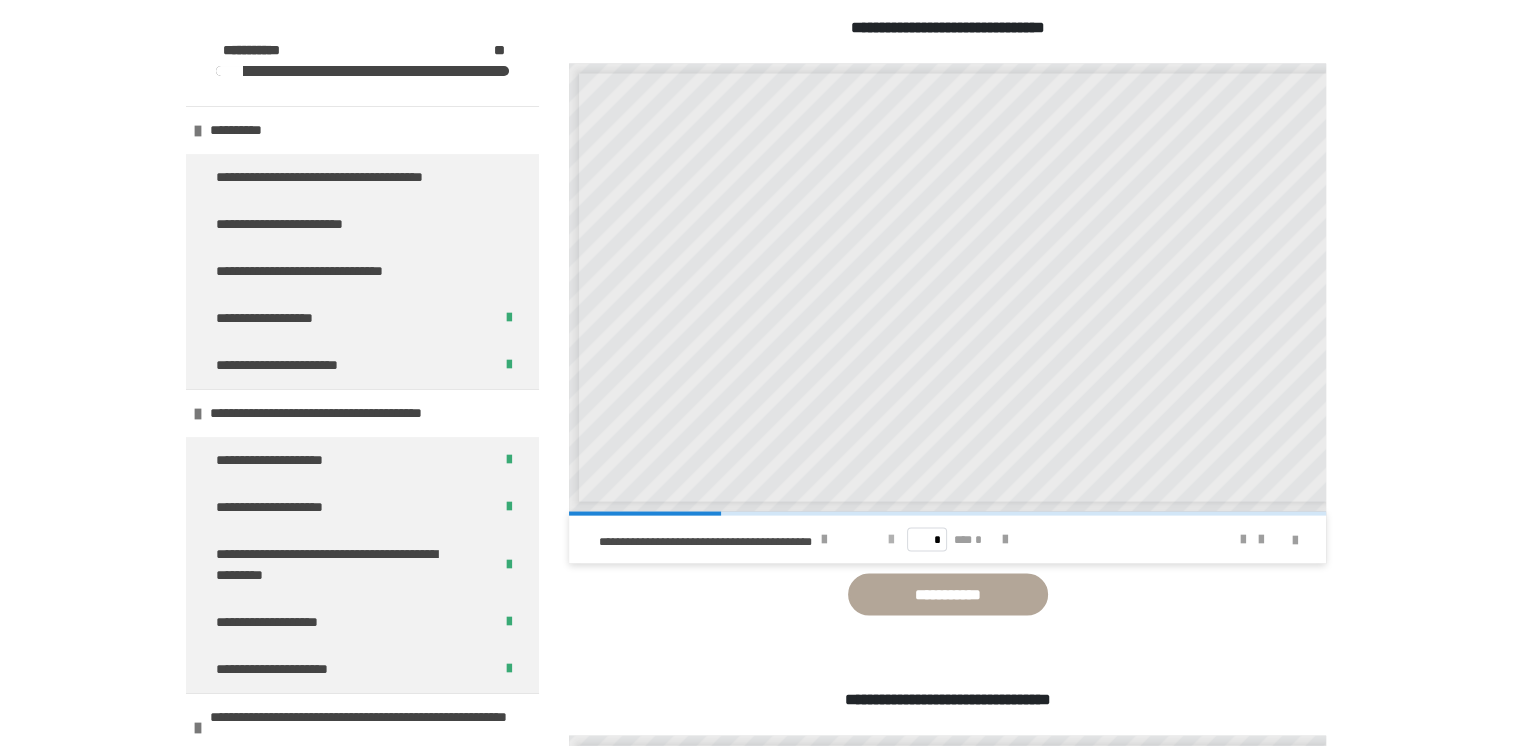 click on "* *** *" at bounding box center (948, 540) 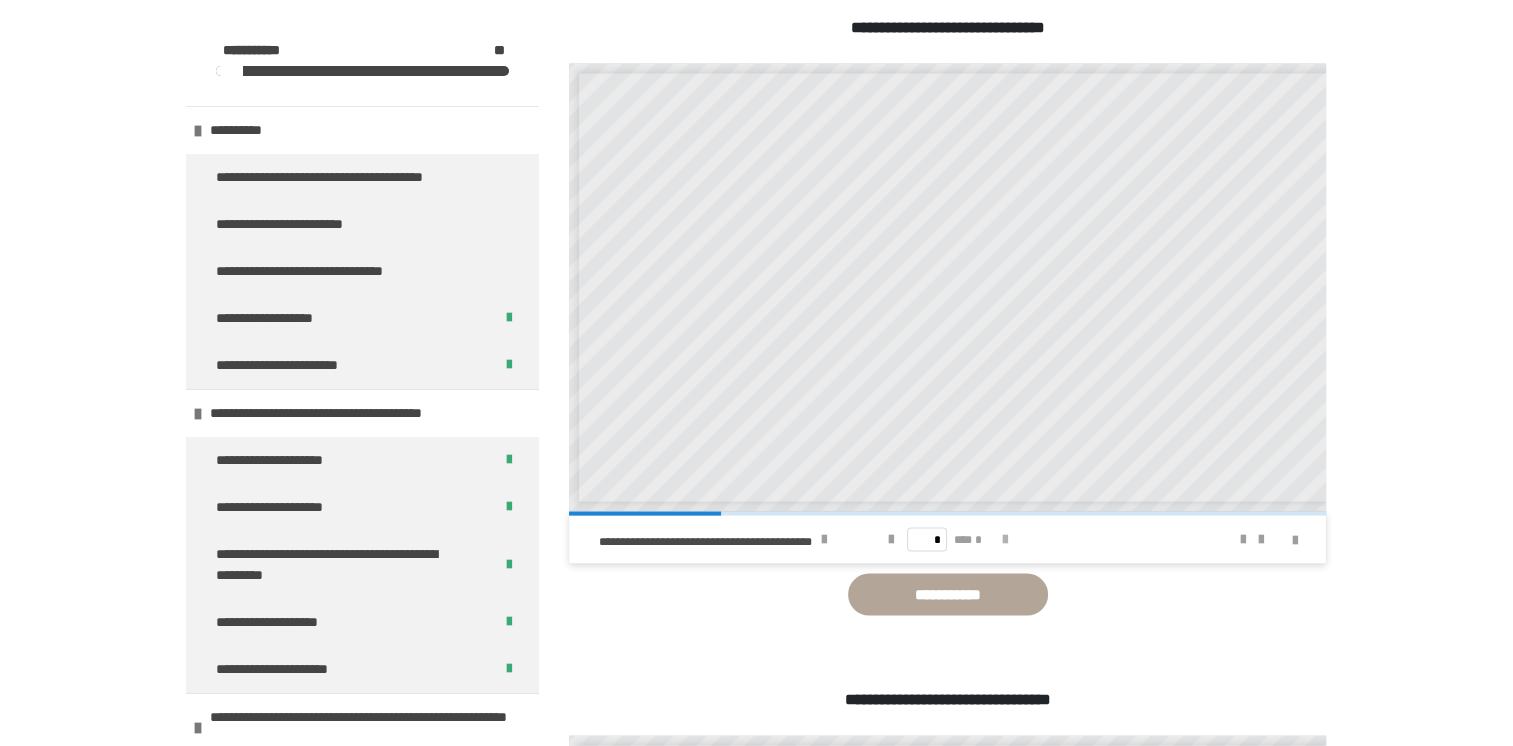 click at bounding box center (1005, 540) 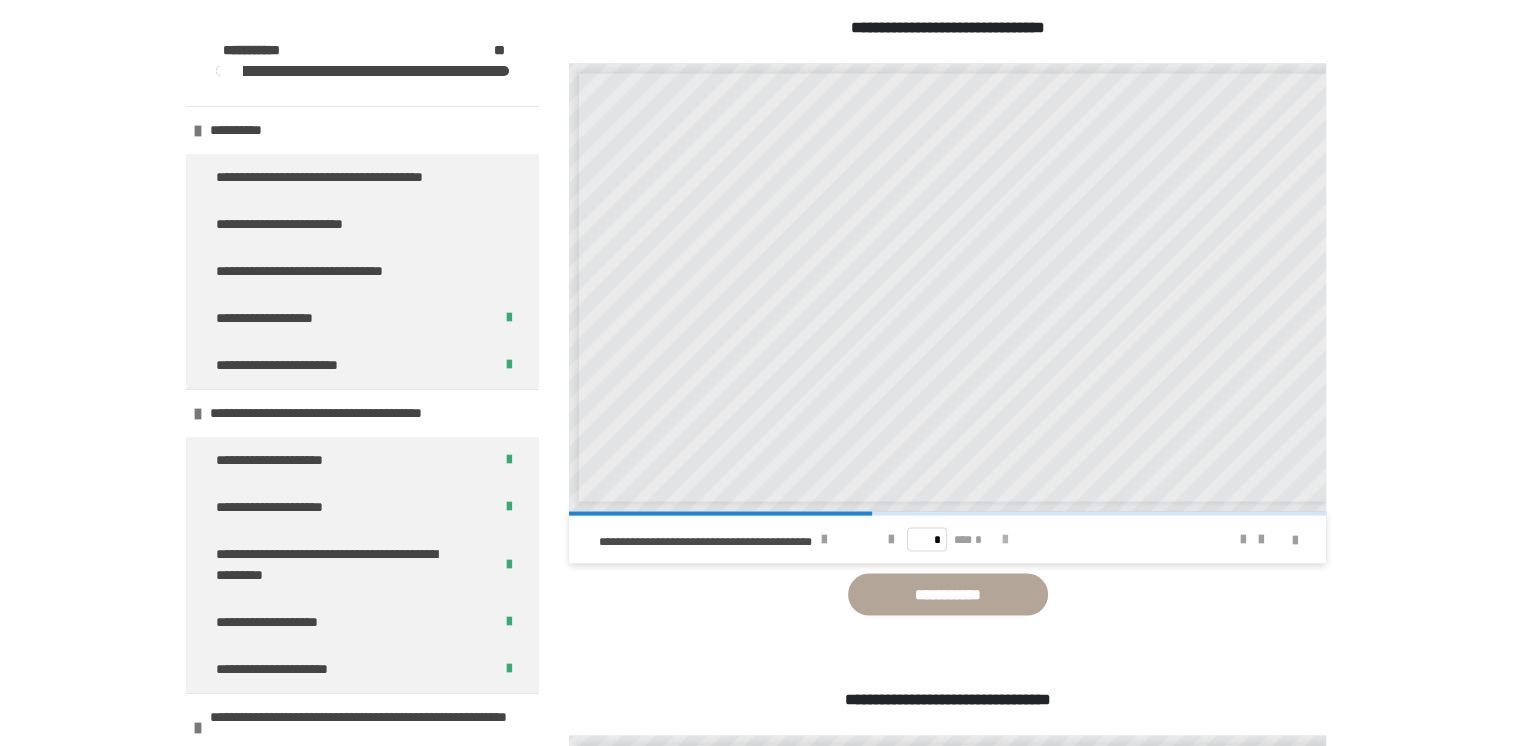 click at bounding box center (1005, 540) 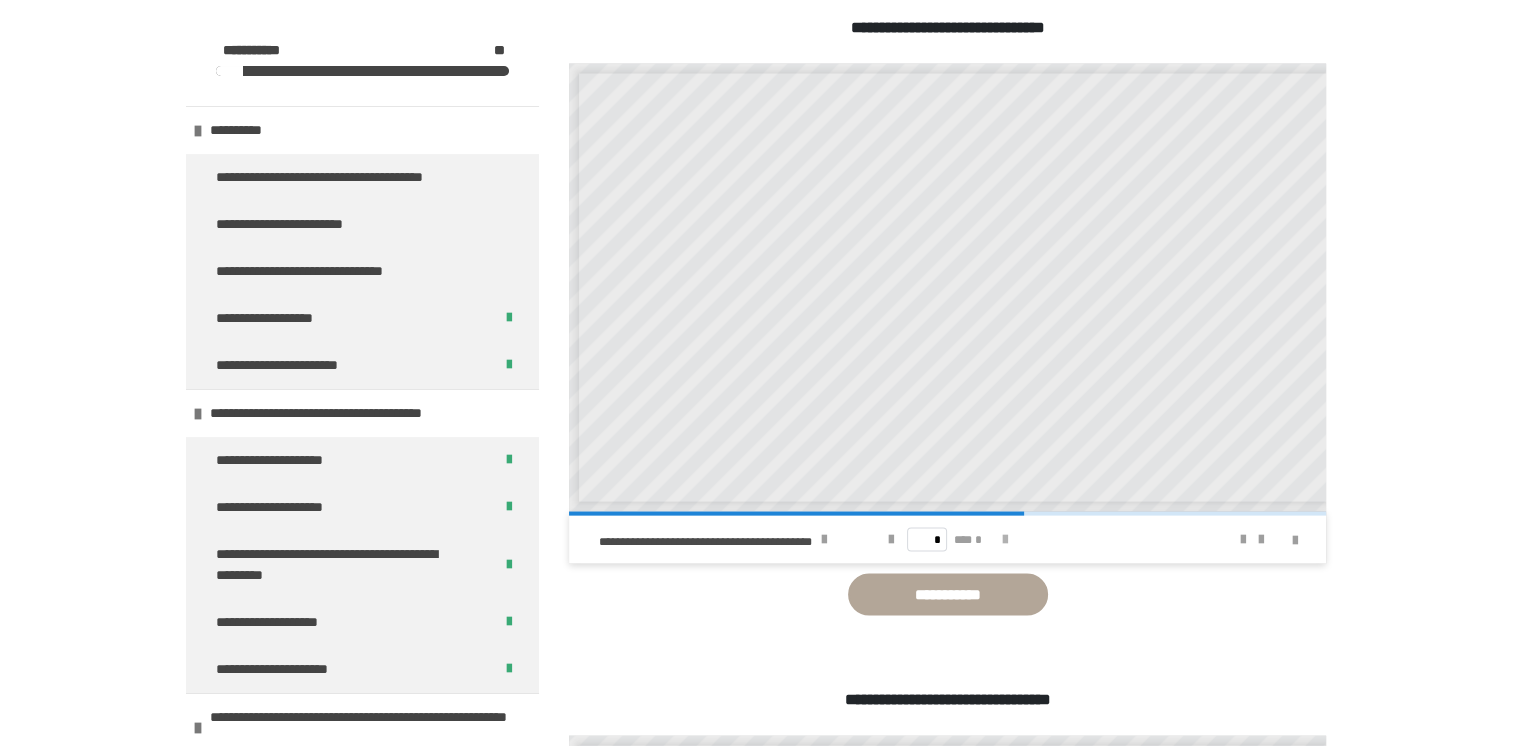 click at bounding box center [1005, 540] 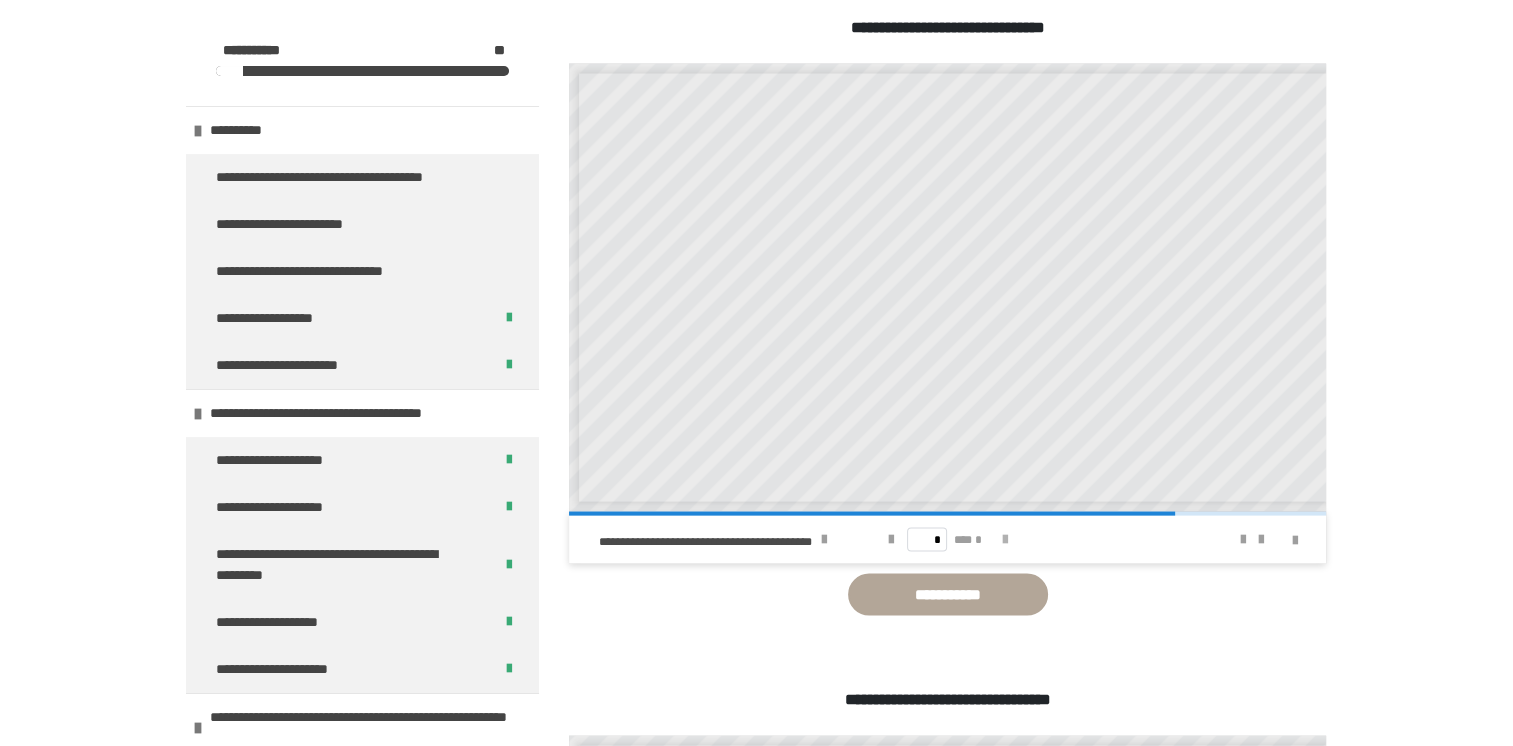 click at bounding box center [1005, 540] 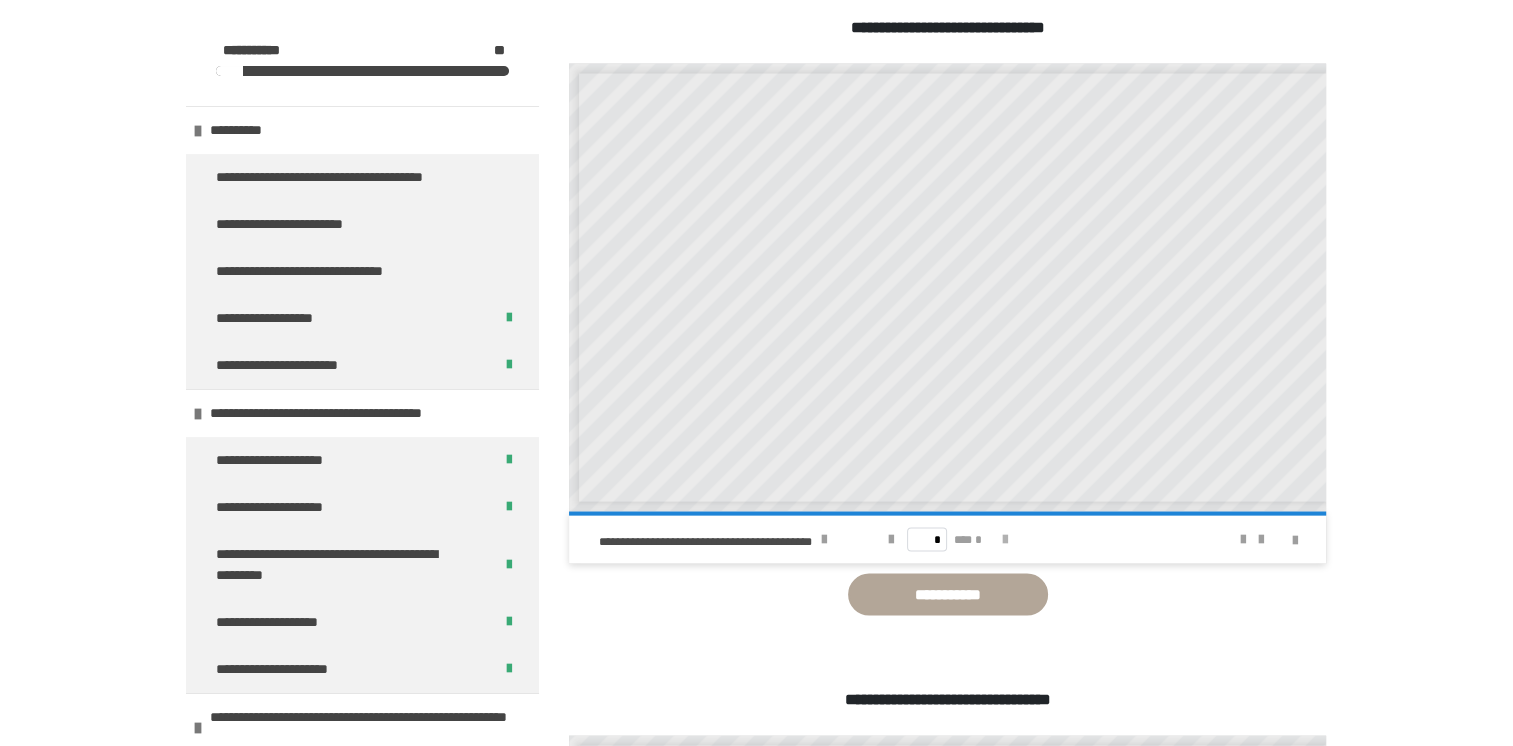 click on "* *** *" at bounding box center (948, 540) 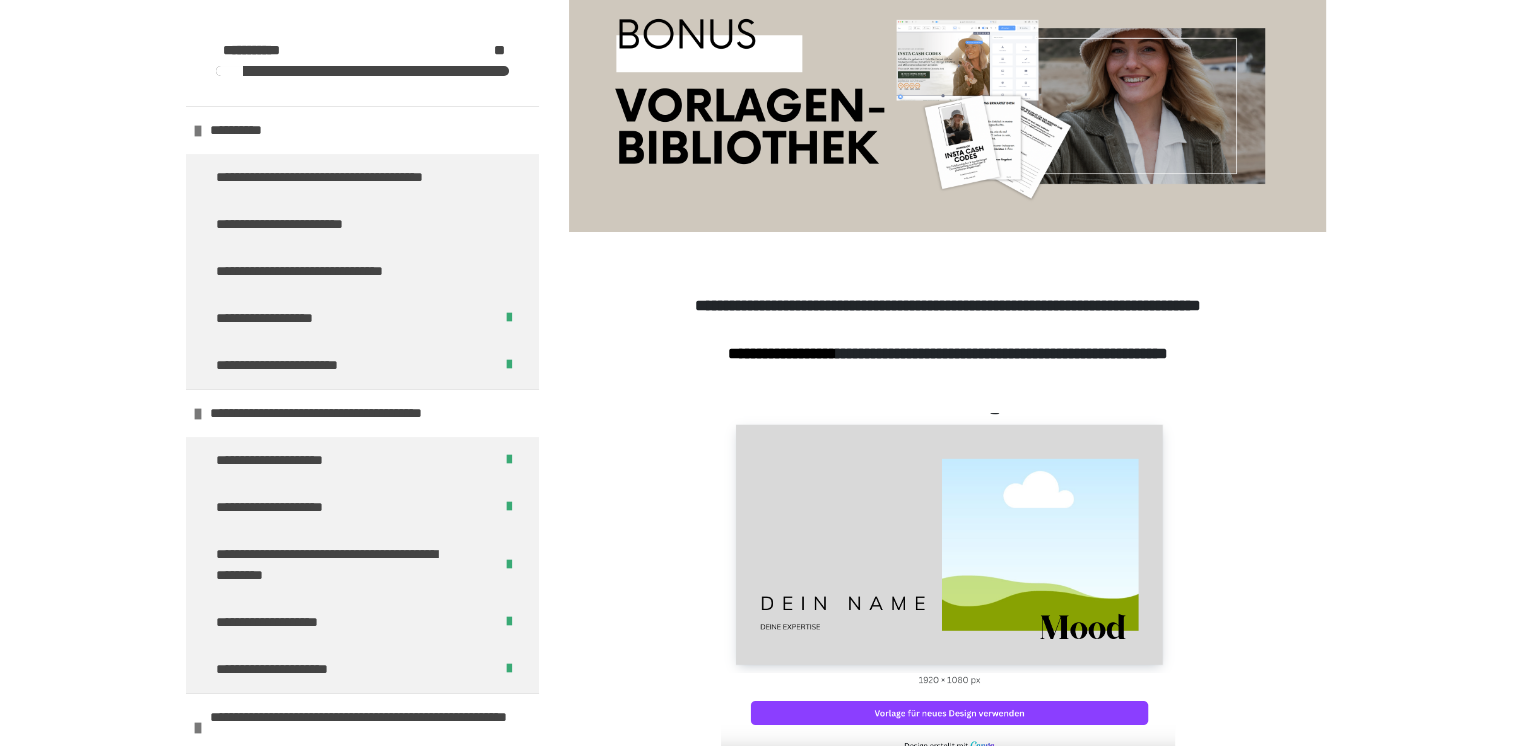scroll, scrollTop: 318, scrollLeft: 0, axis: vertical 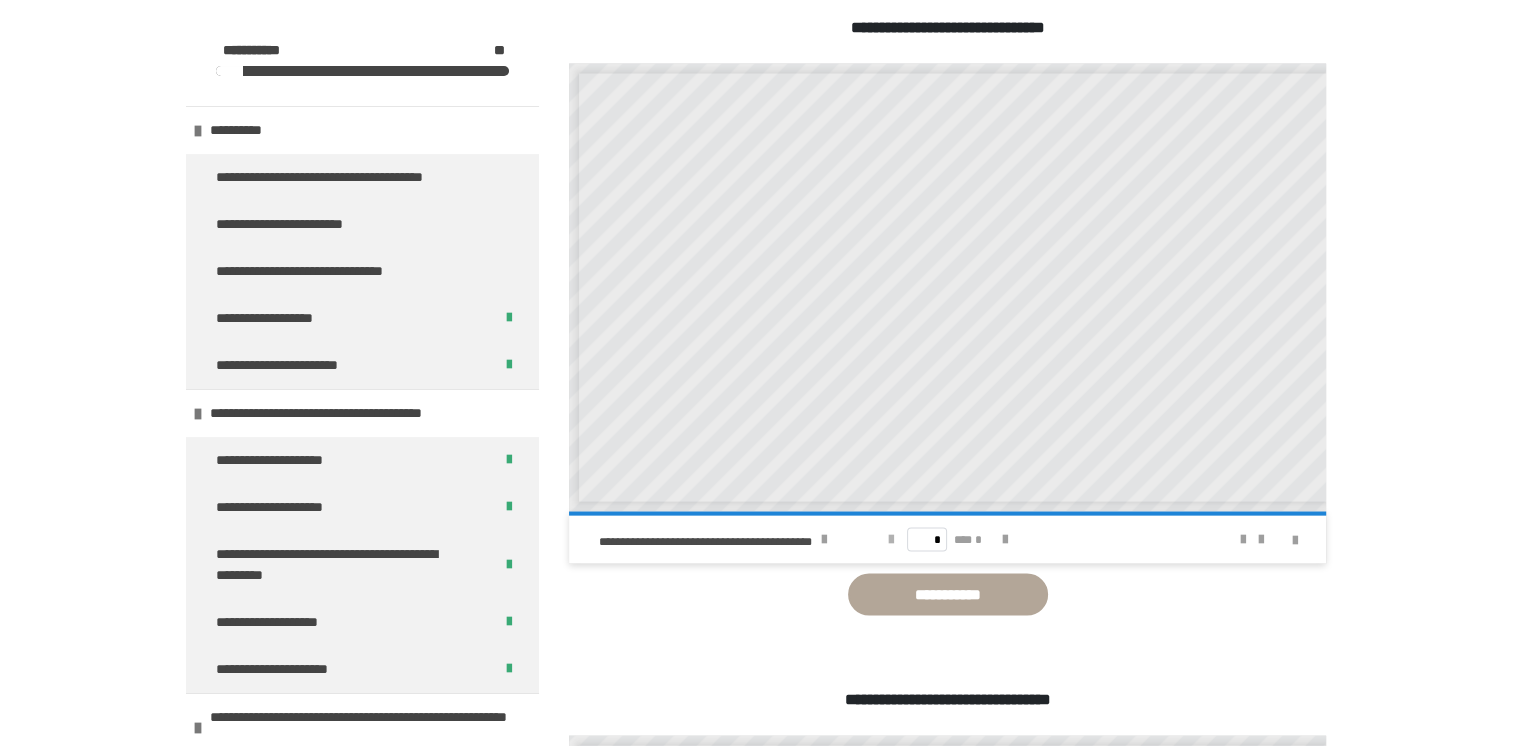 click at bounding box center (891, 540) 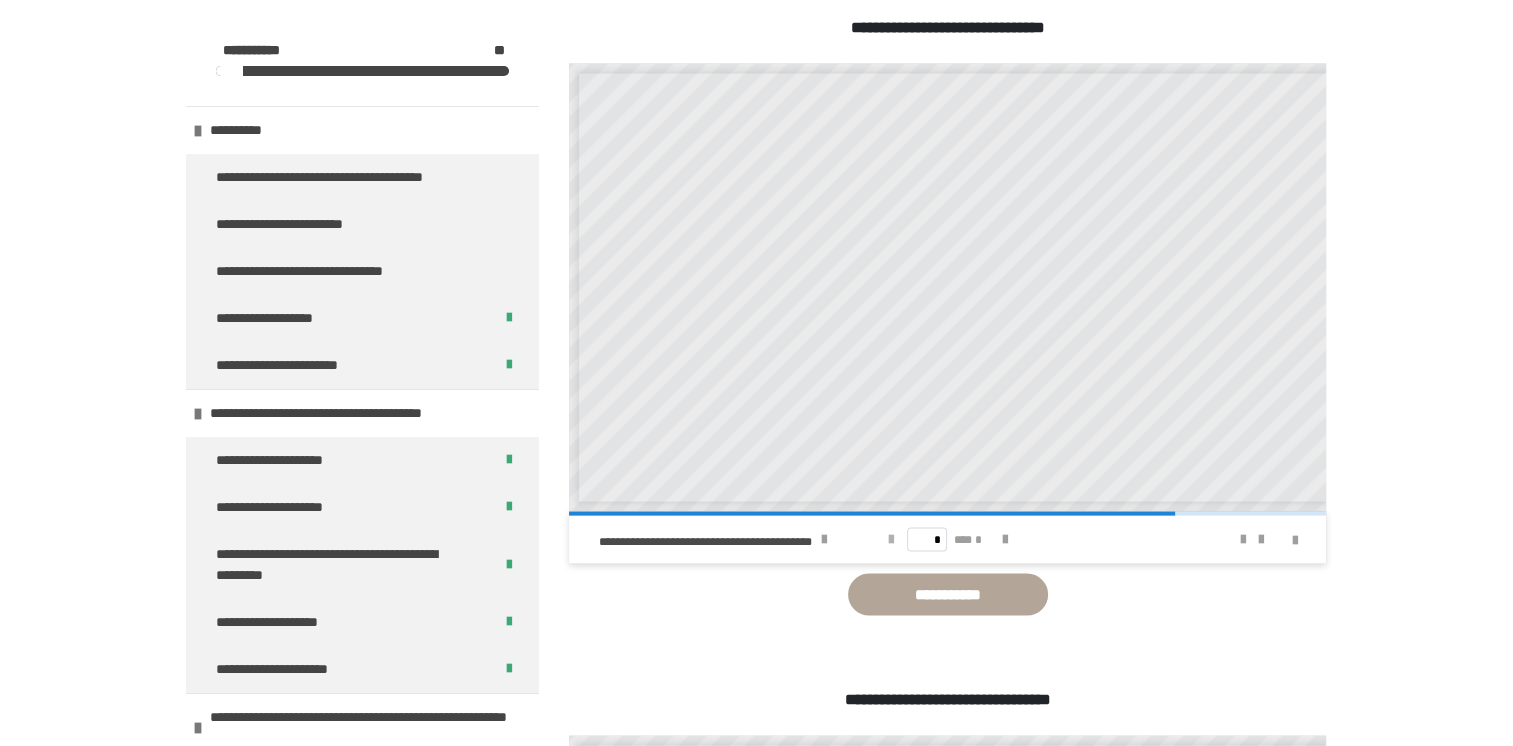 click at bounding box center [891, 540] 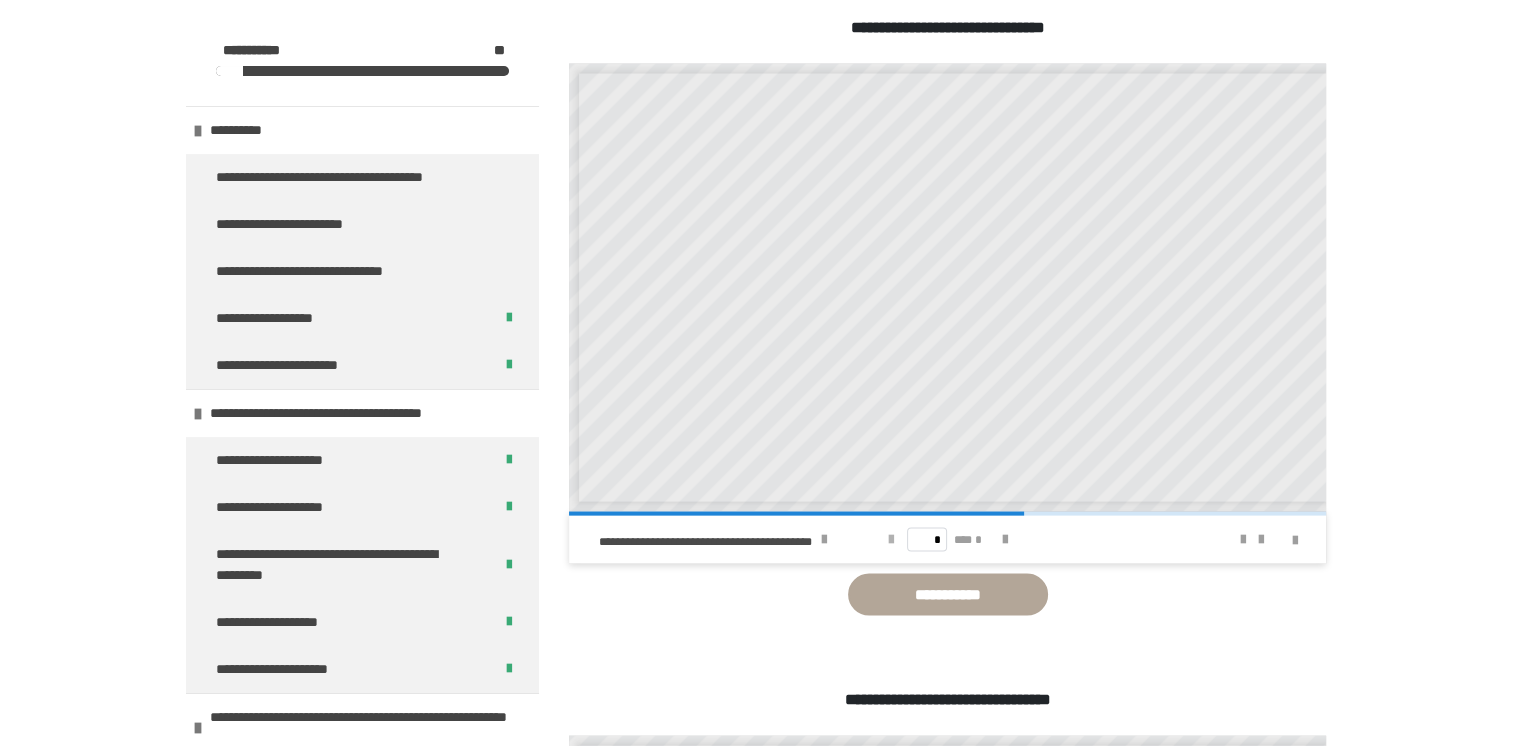 click at bounding box center [891, 540] 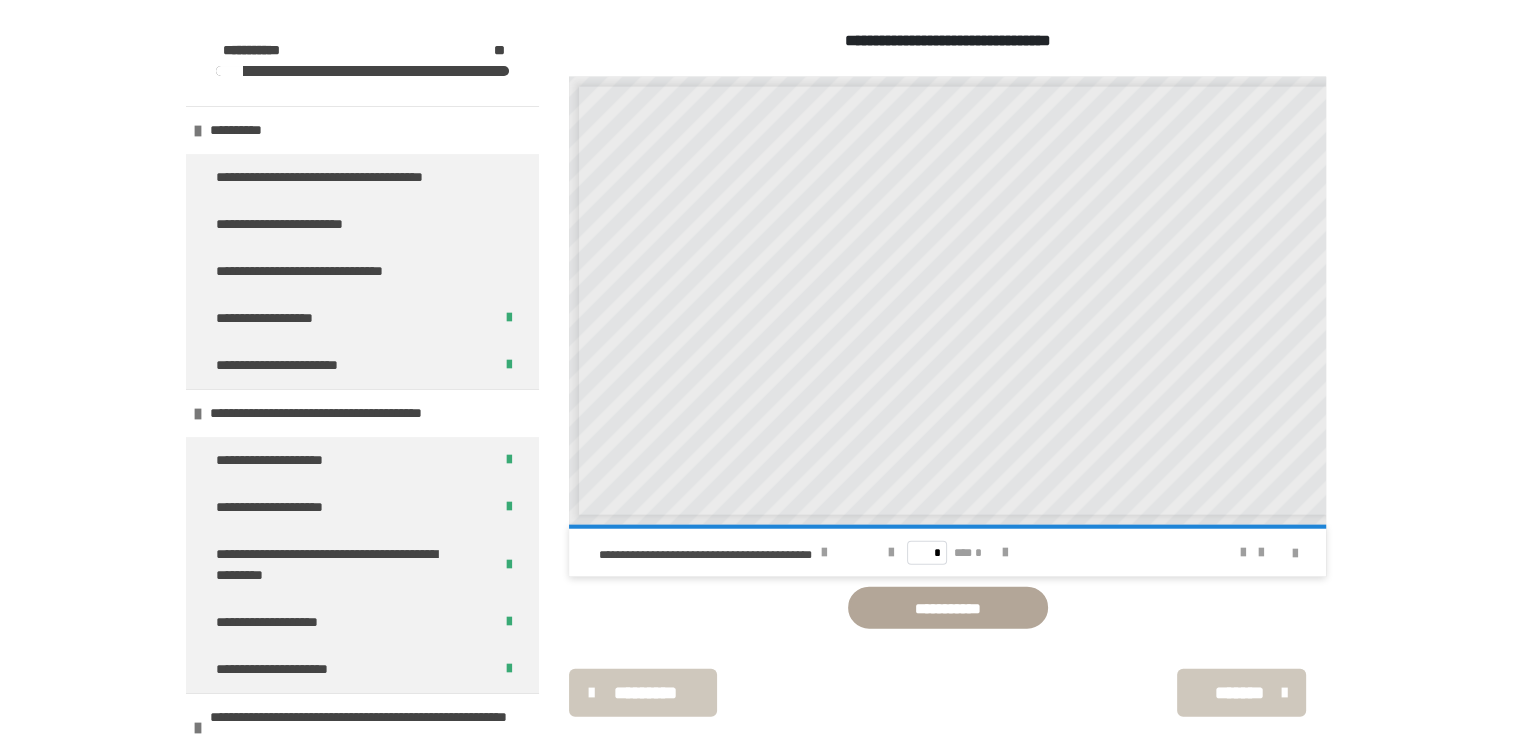 scroll, scrollTop: 4600, scrollLeft: 0, axis: vertical 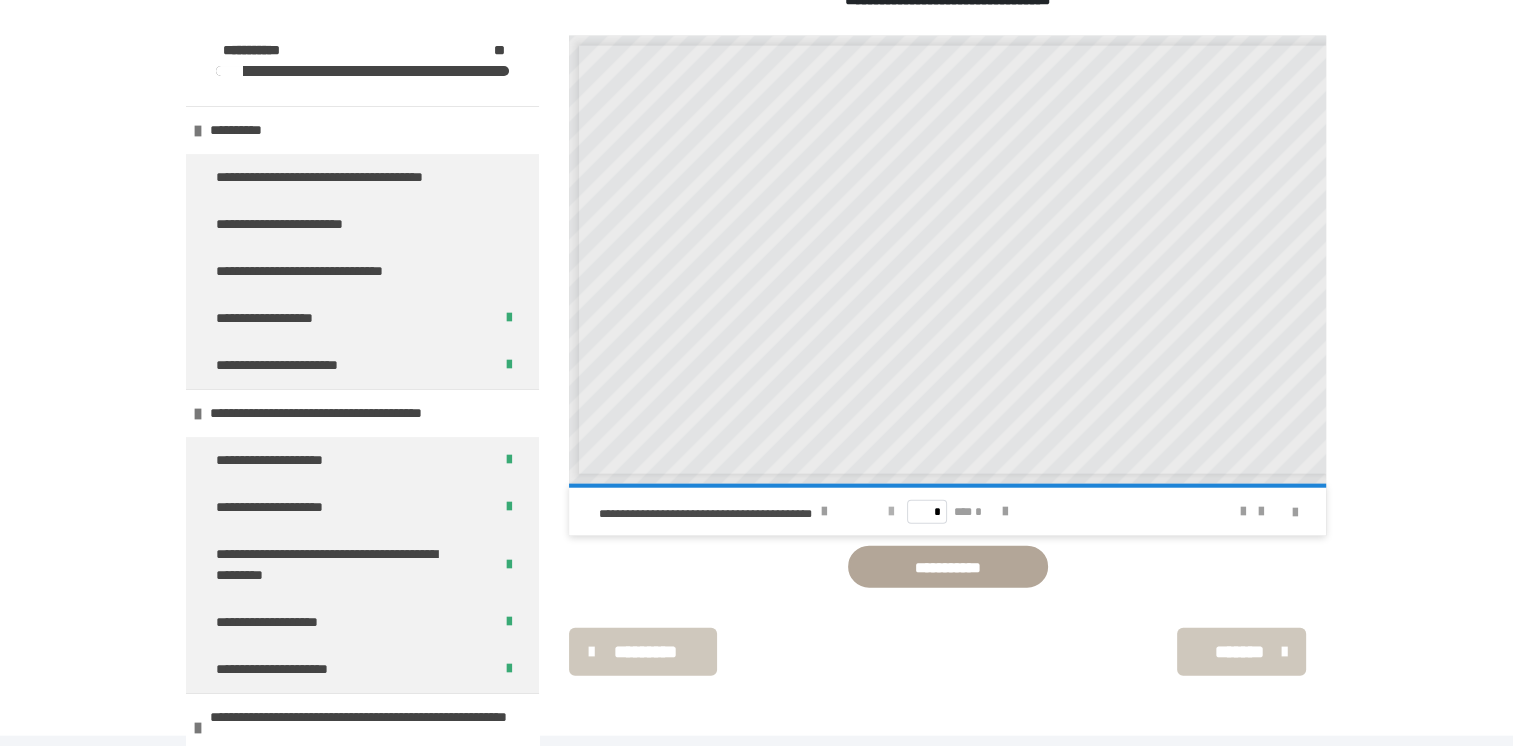 click at bounding box center [891, 512] 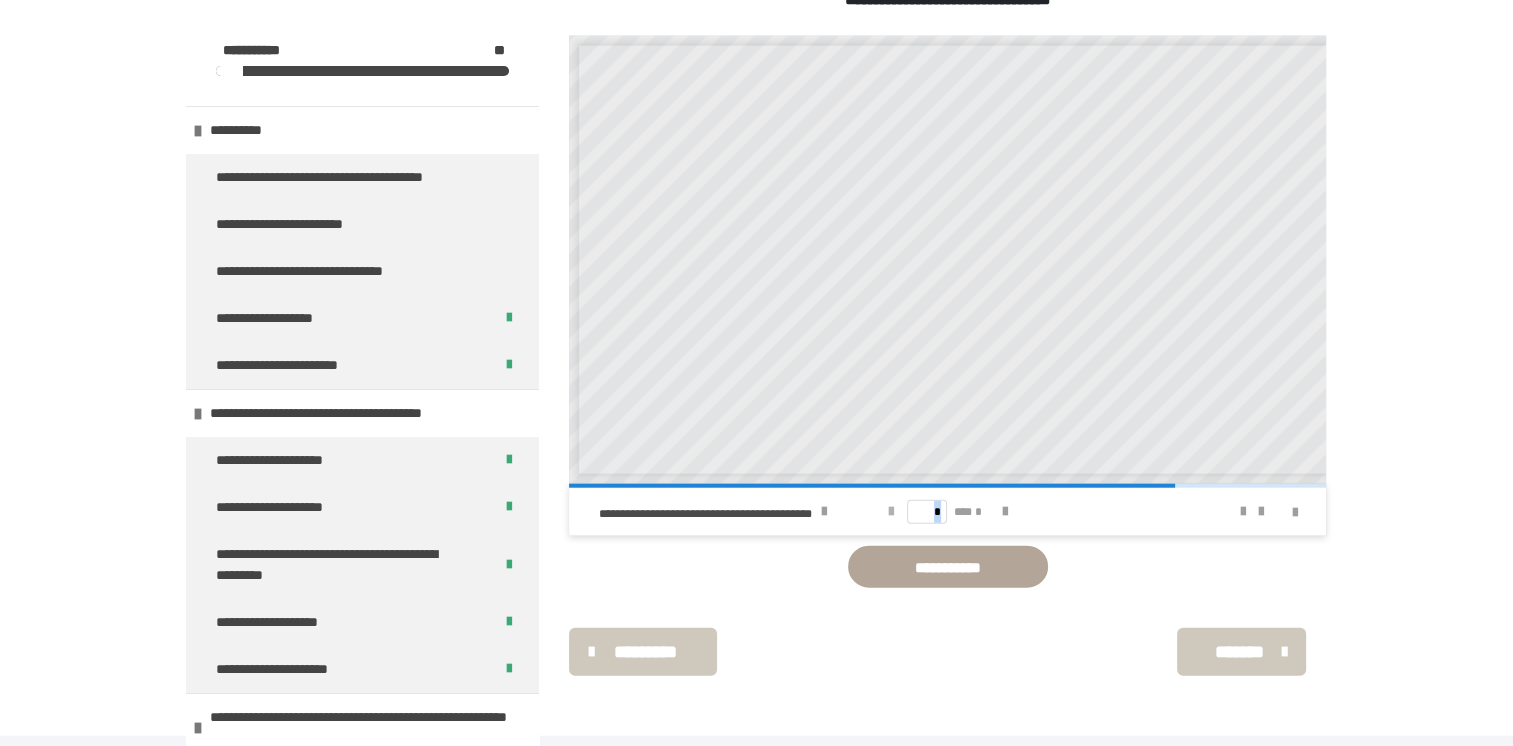 click at bounding box center (891, 512) 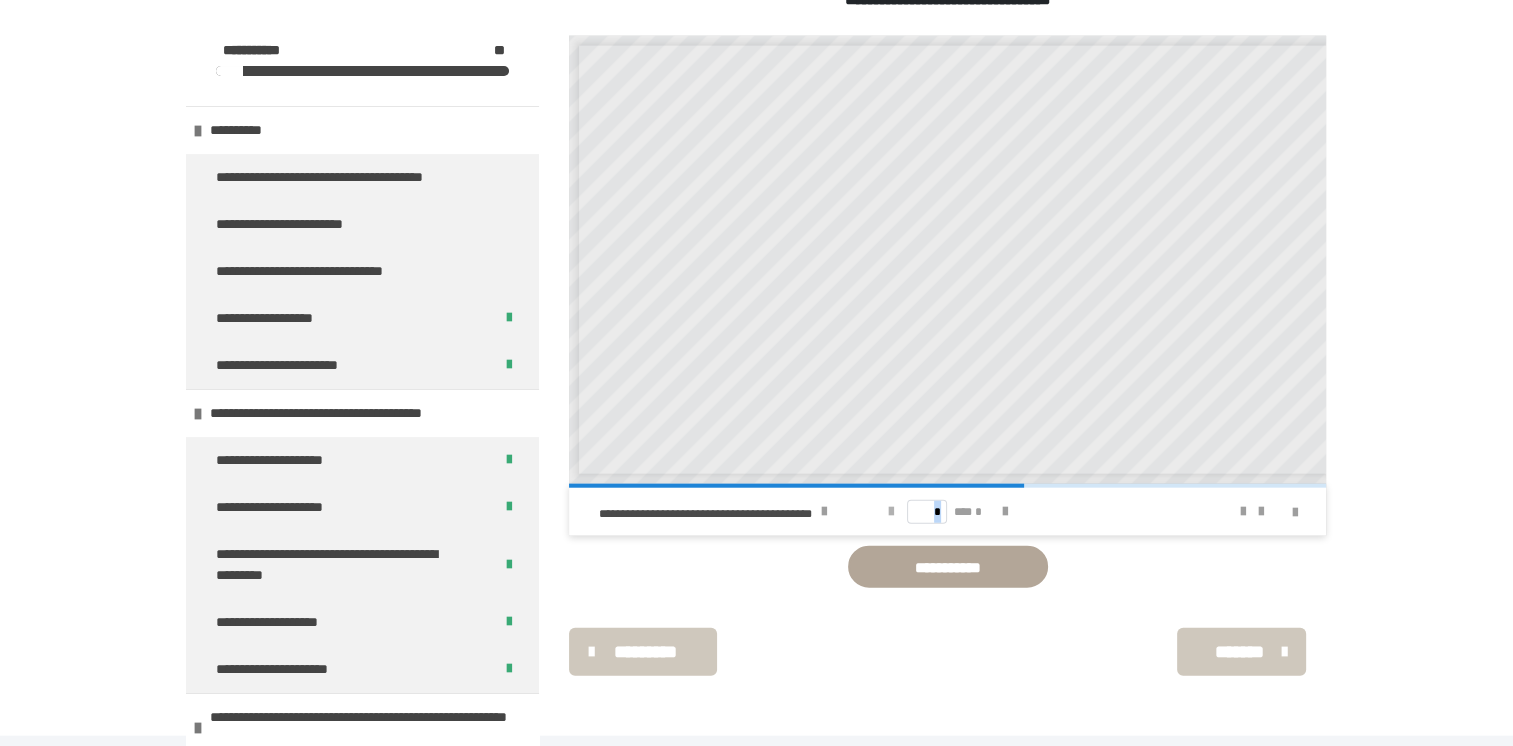 click at bounding box center [891, 512] 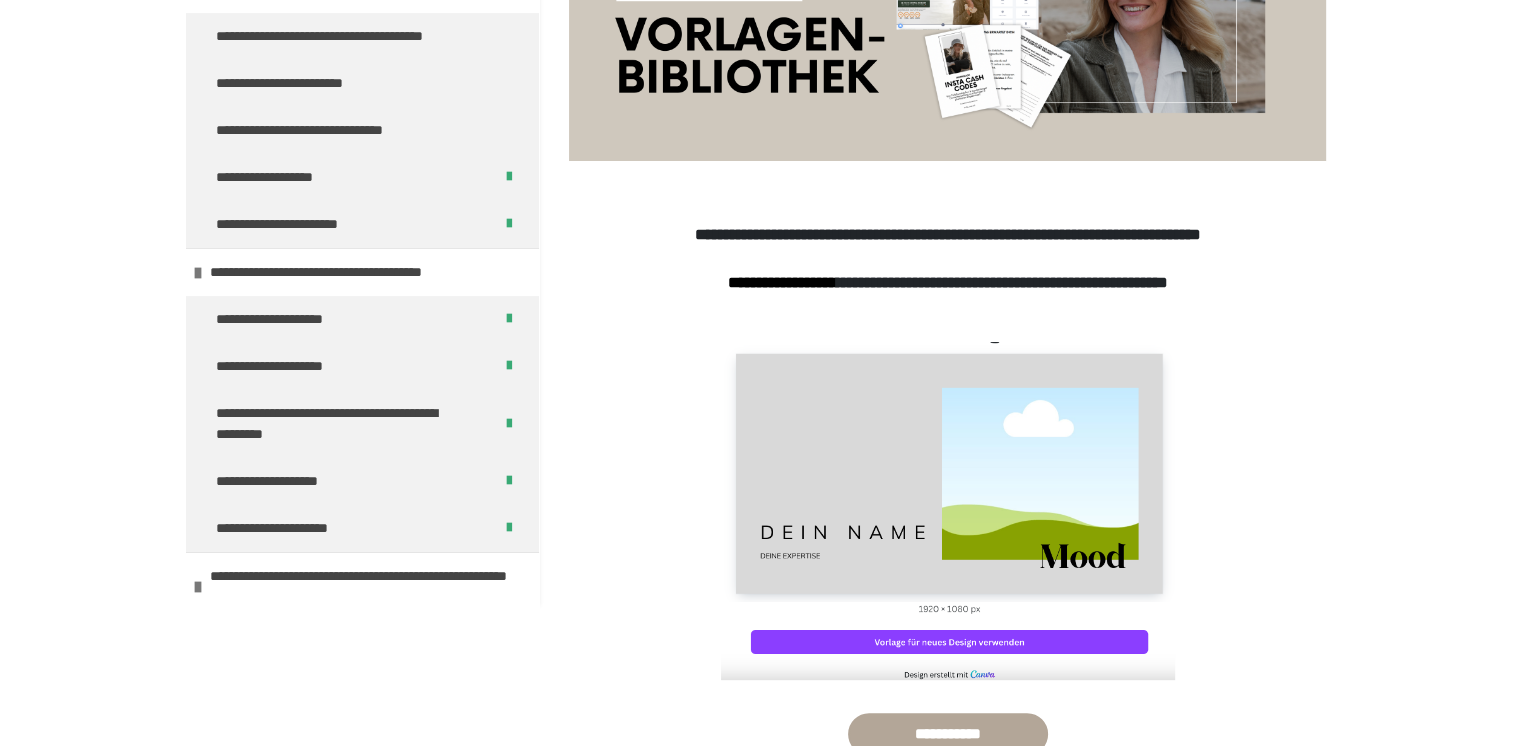scroll, scrollTop: 0, scrollLeft: 0, axis: both 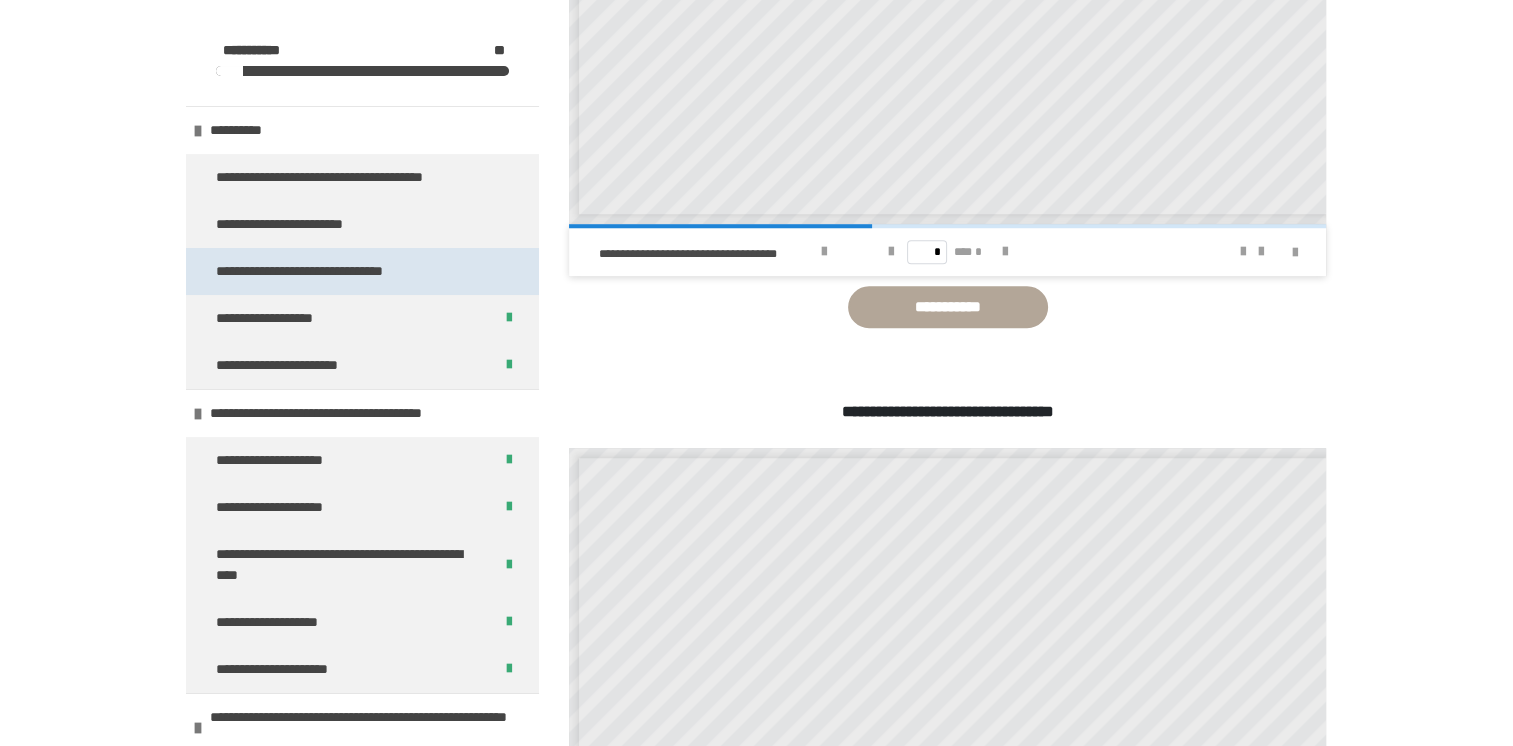 click on "**********" at bounding box center (323, 271) 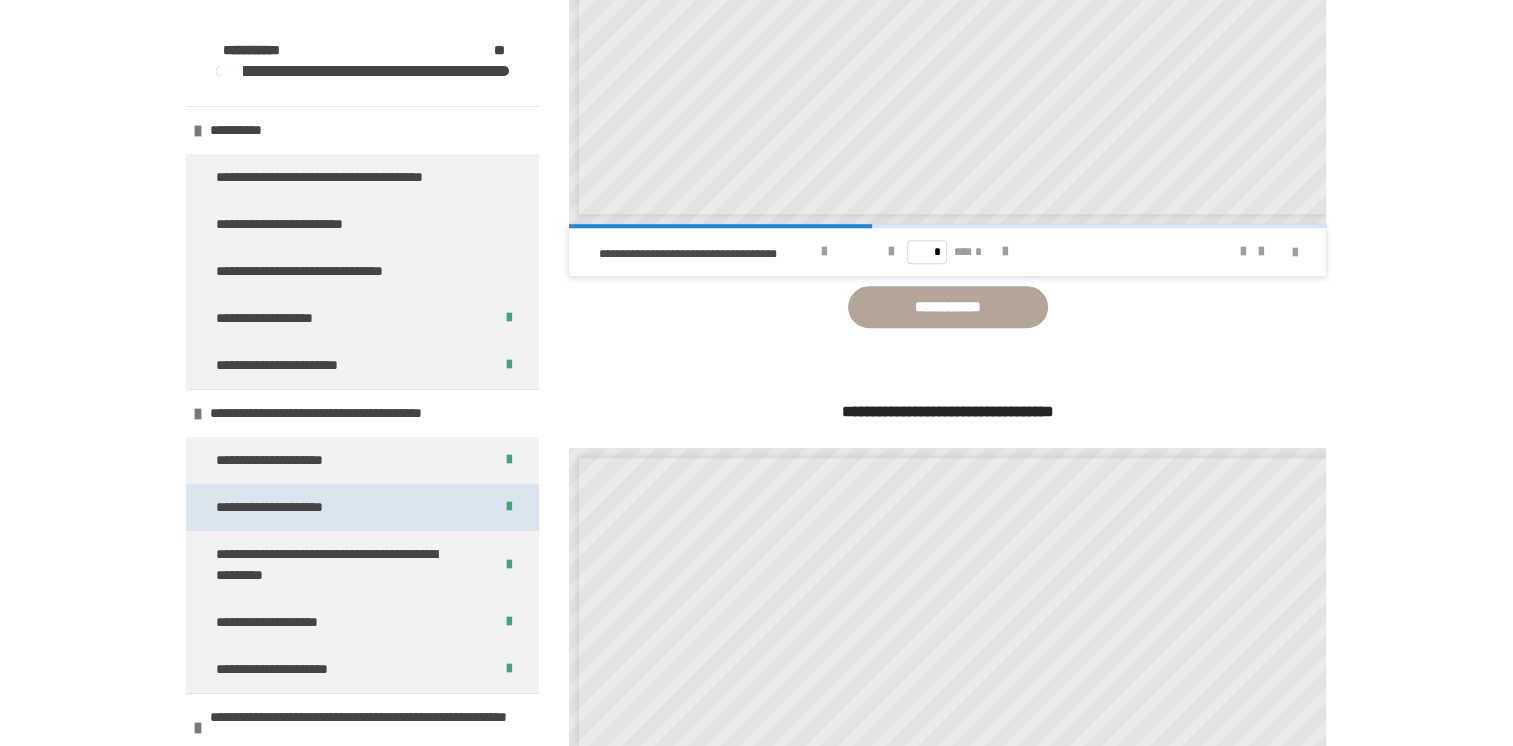 scroll, scrollTop: 270, scrollLeft: 0, axis: vertical 